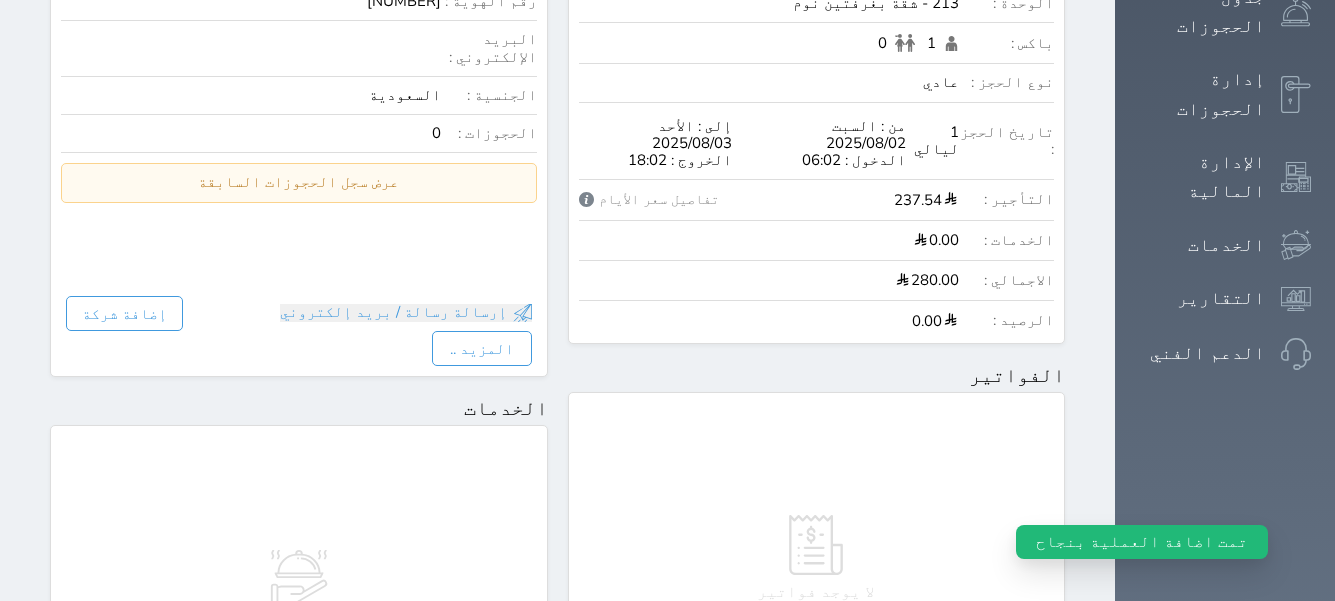 scroll, scrollTop: 0, scrollLeft: 0, axis: both 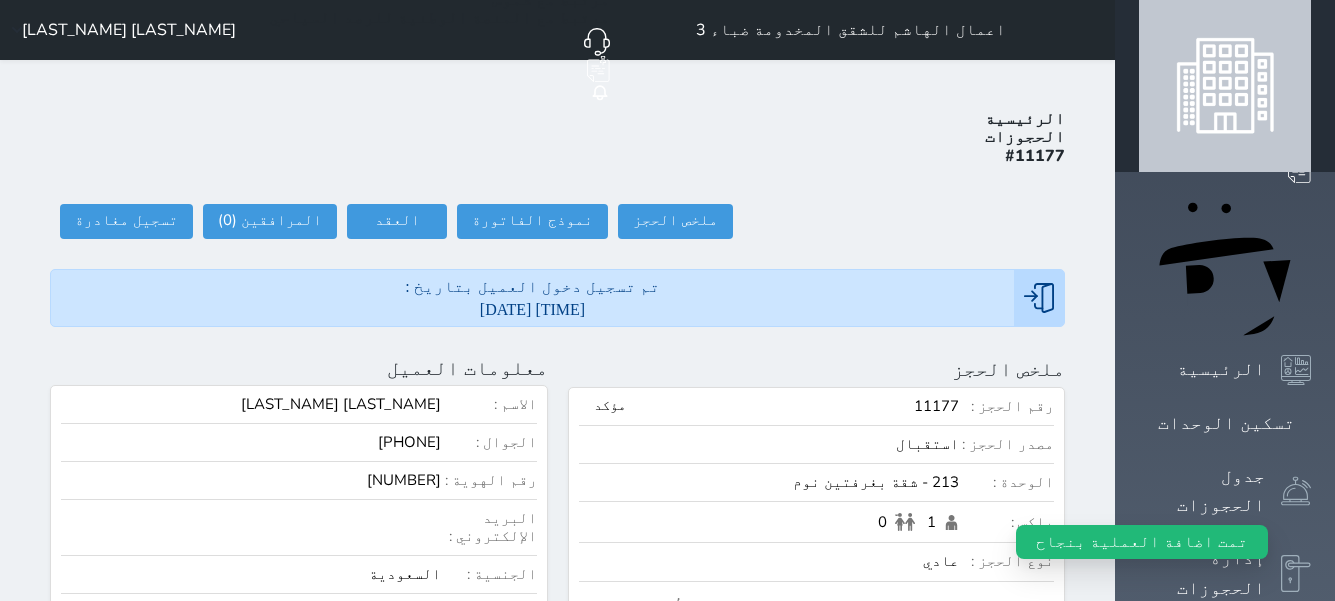 click on "تسكين الوحدات" at bounding box center (1226, 423) 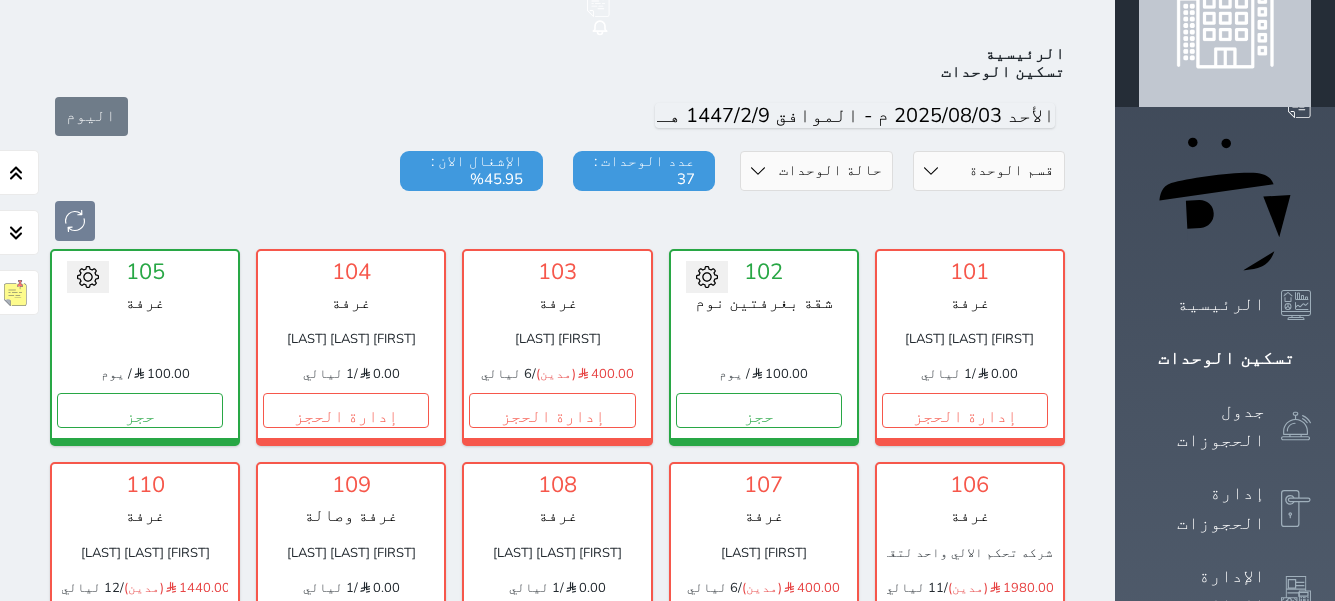 scroll, scrollTop: 100, scrollLeft: 0, axis: vertical 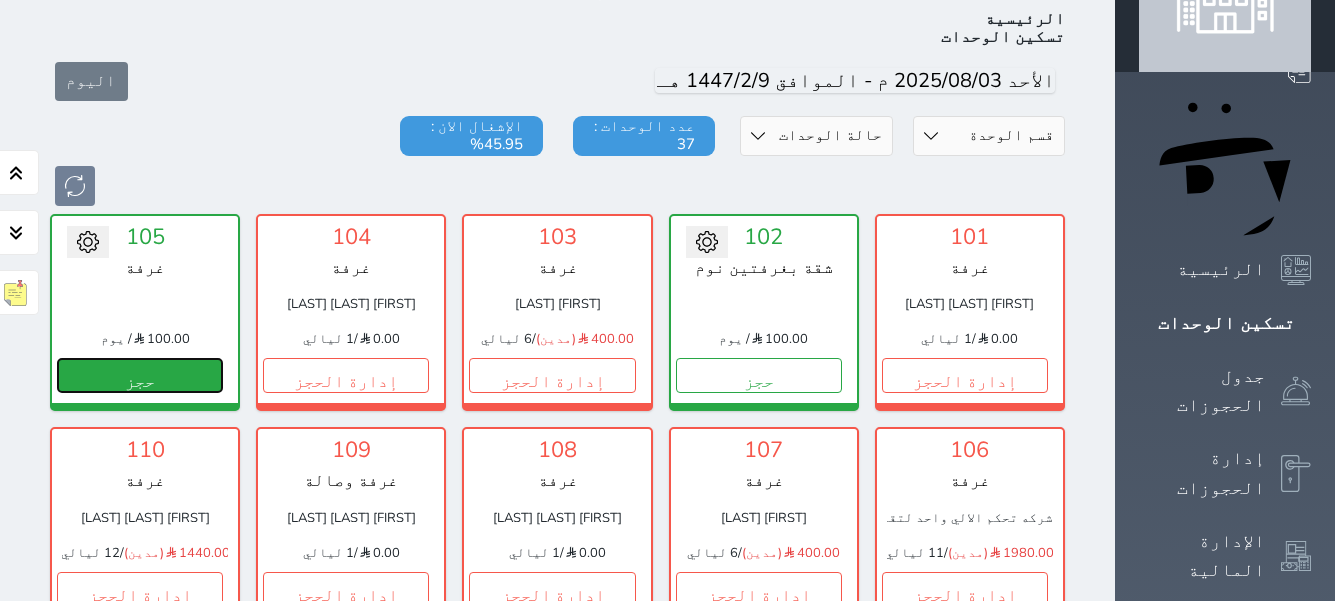 click on "حجز" at bounding box center [140, 375] 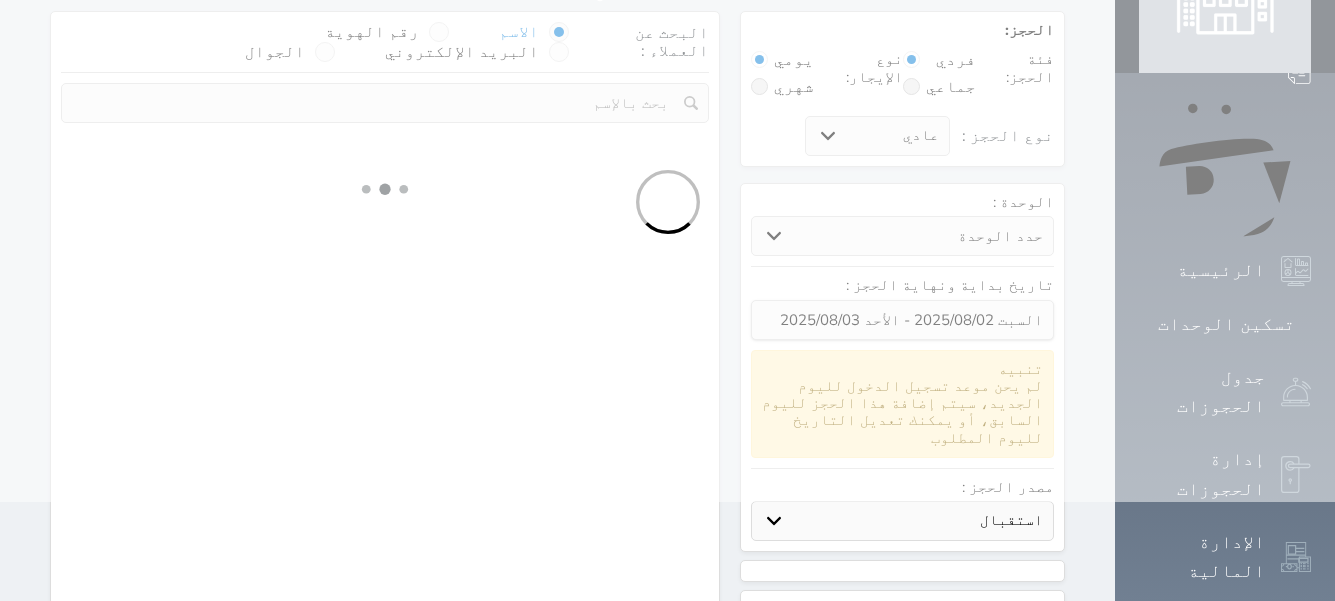 scroll, scrollTop: 0, scrollLeft: 0, axis: both 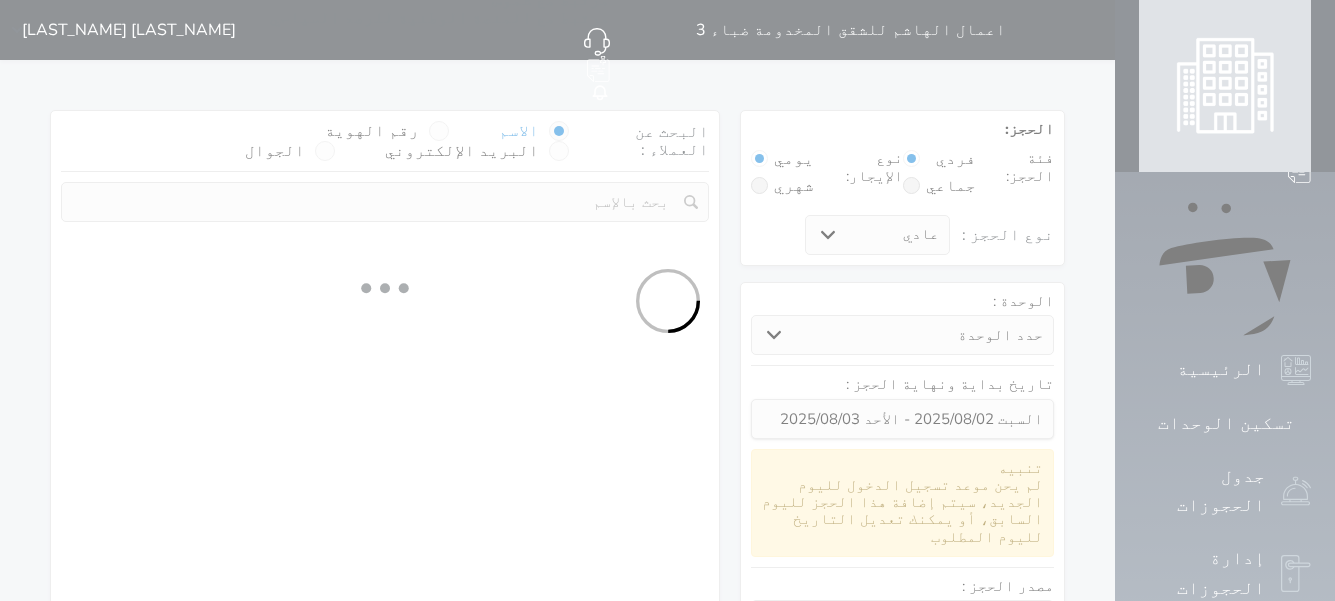 select 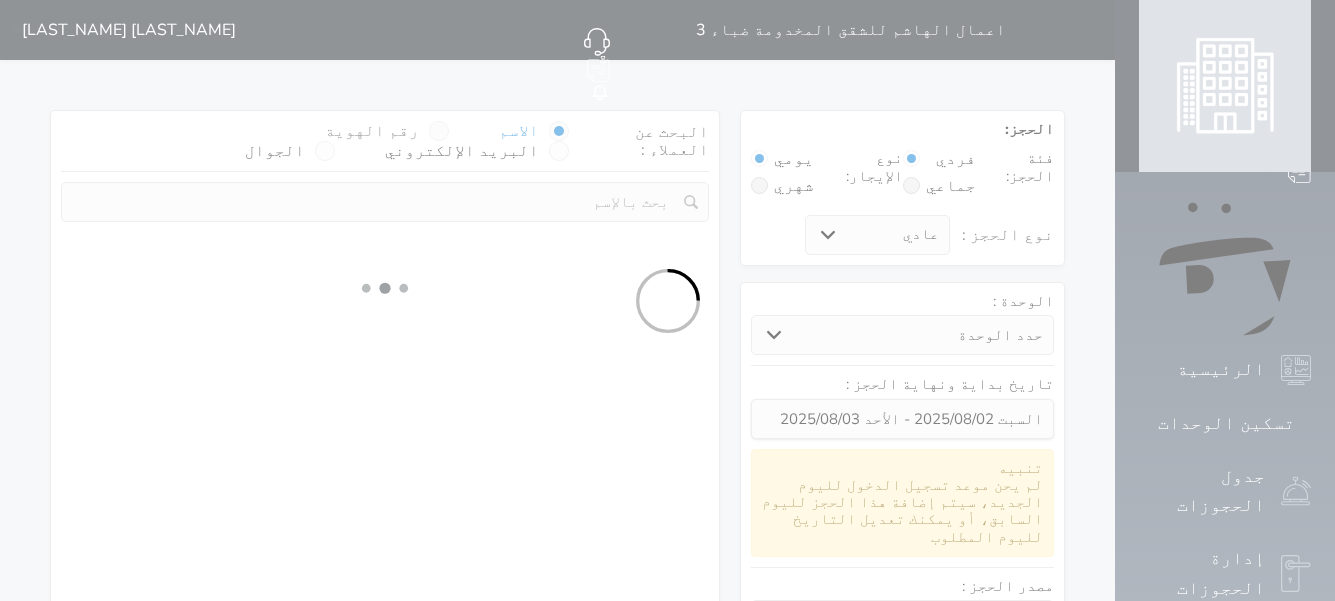 select on "1" 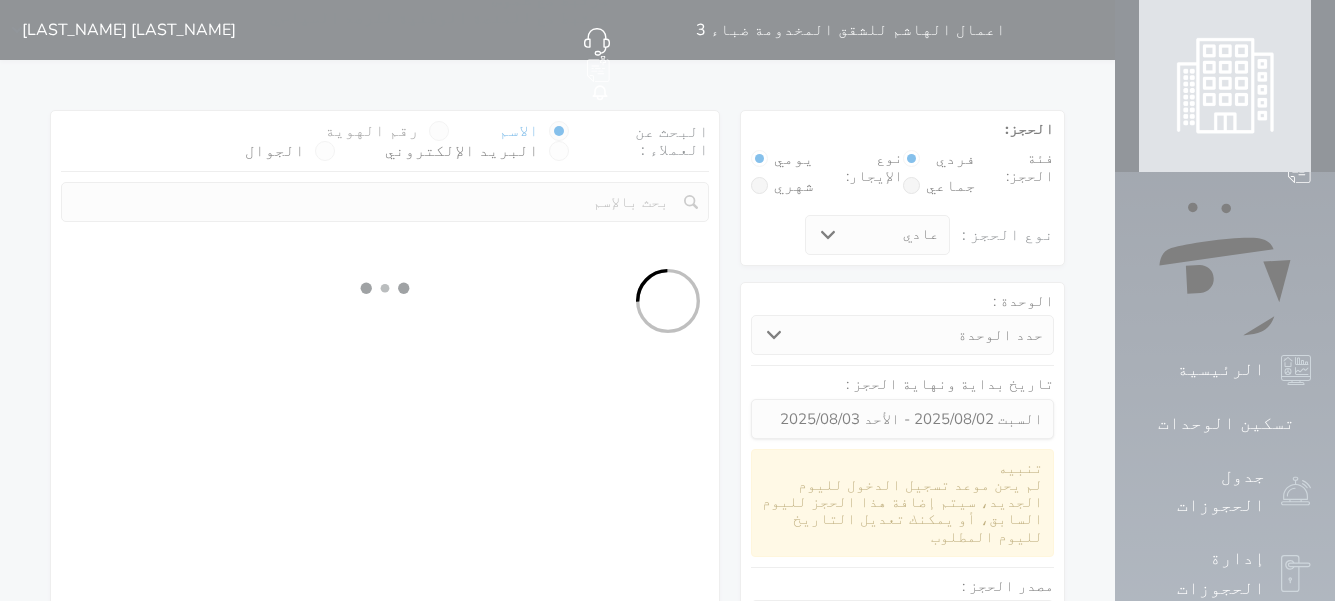 select on "113" 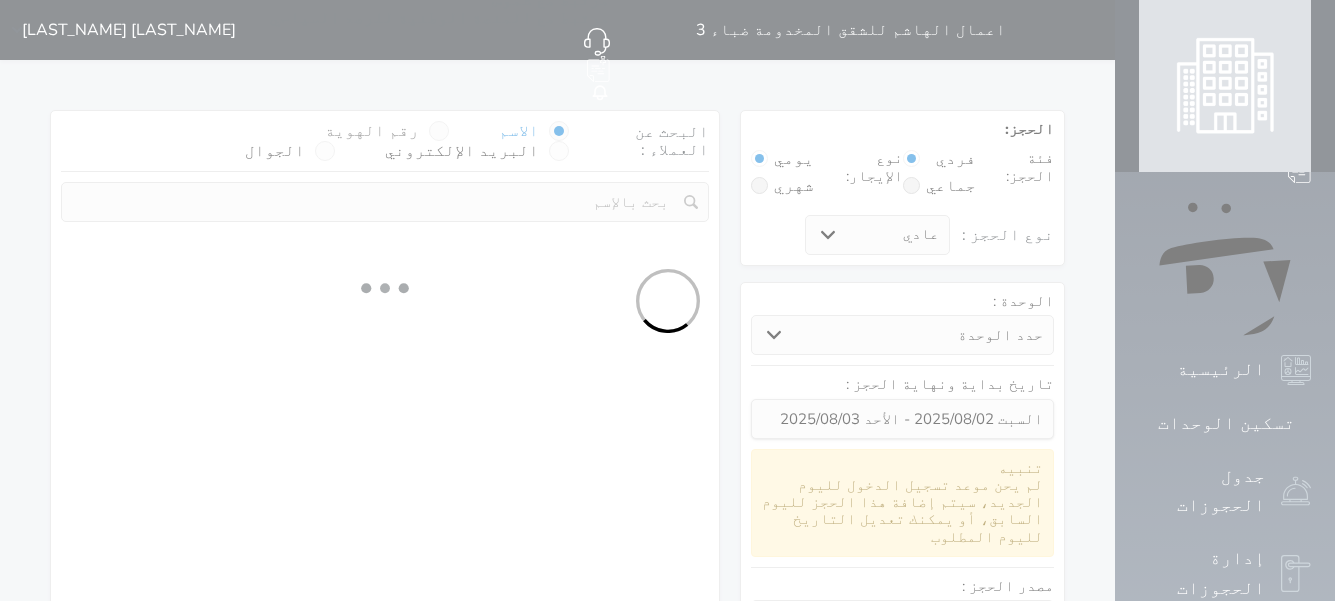select on "1" 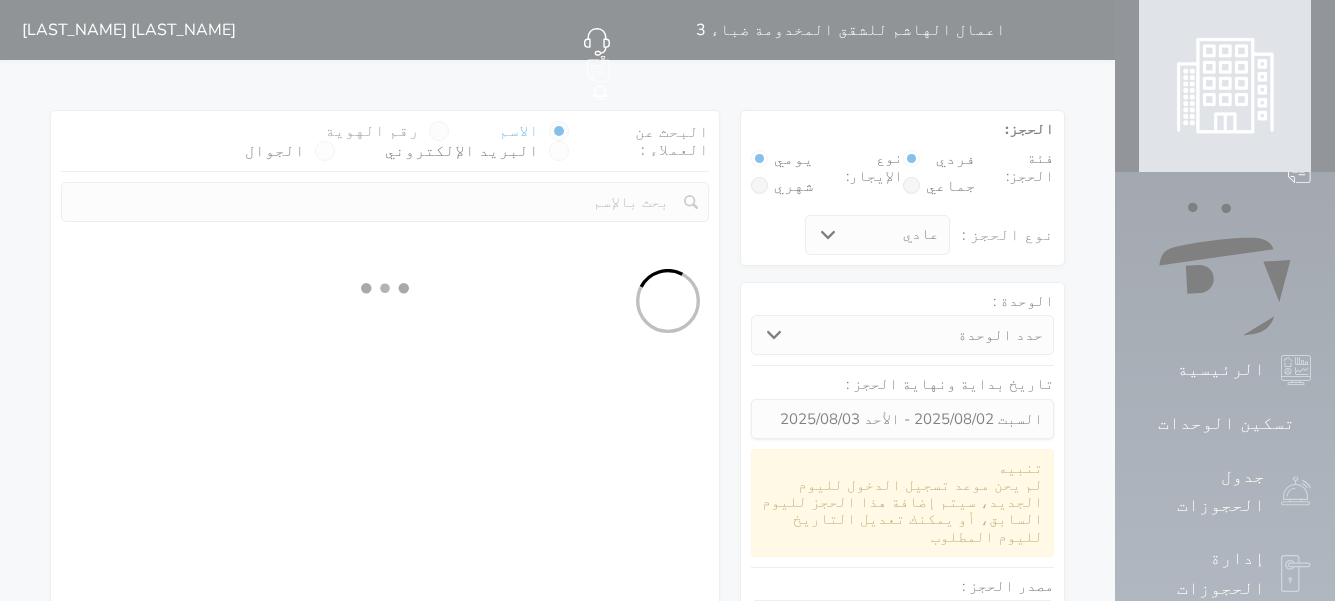 select 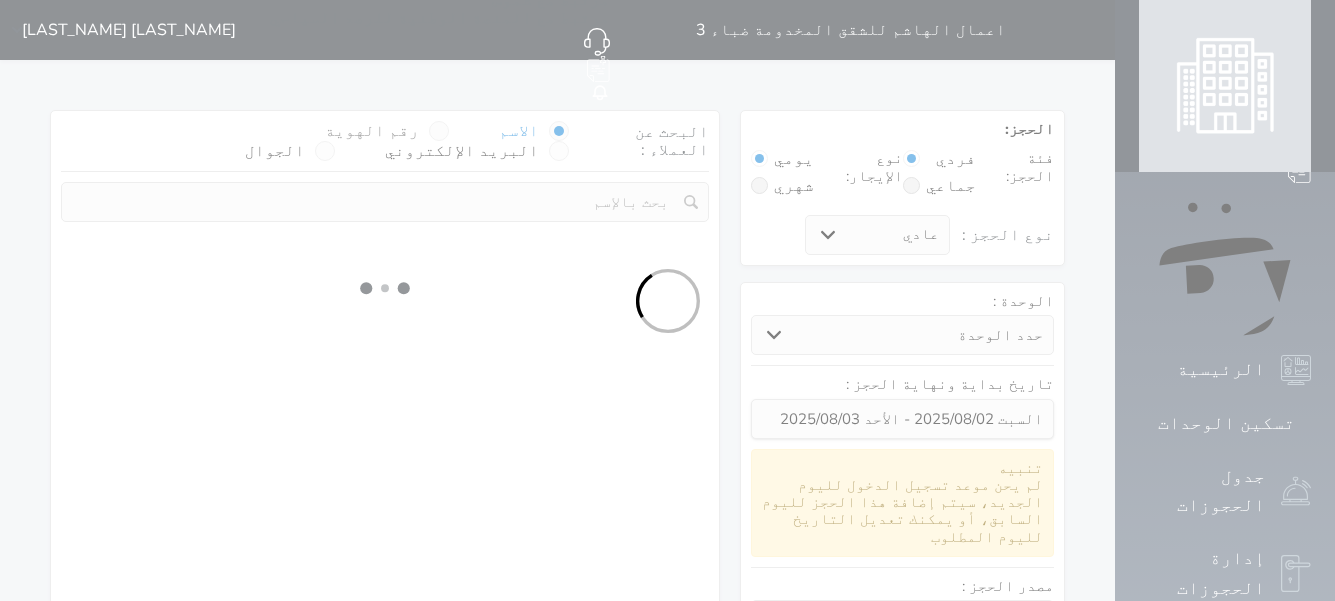 select on "7" 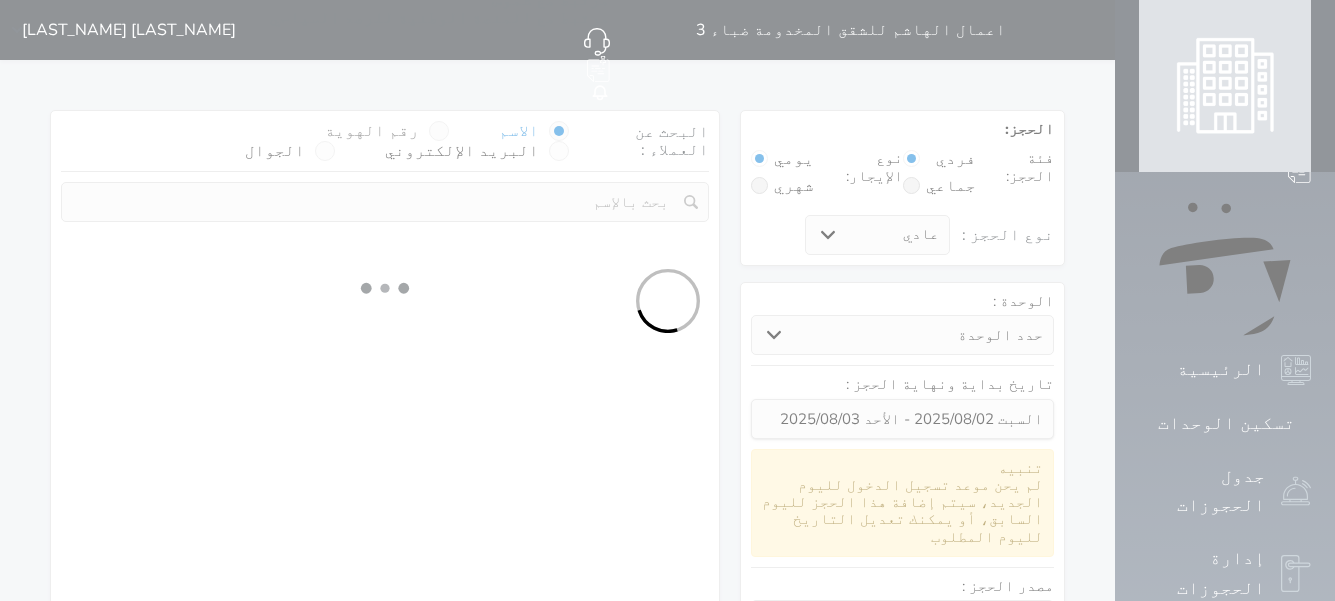 select 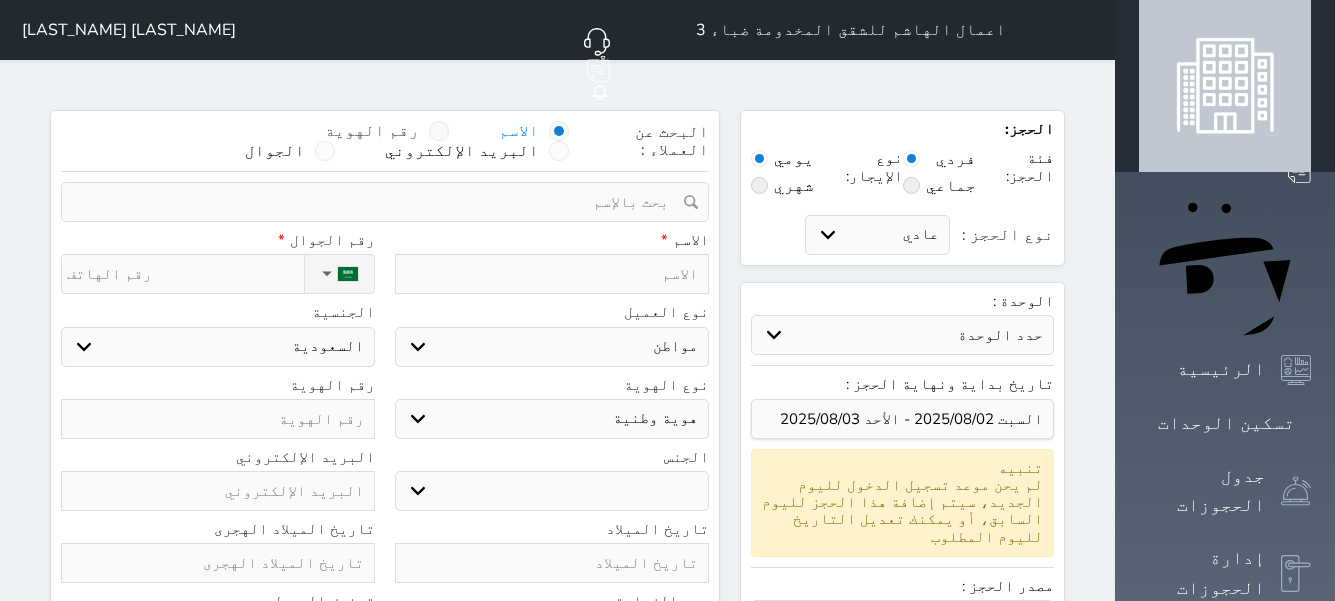 select 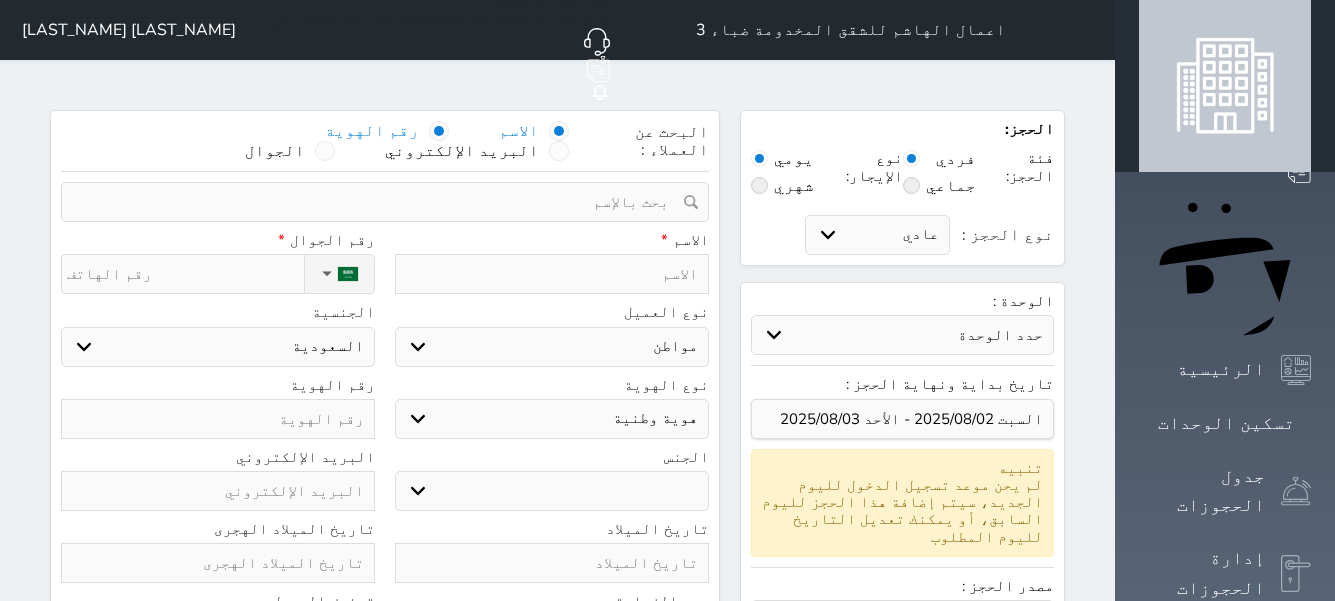 select 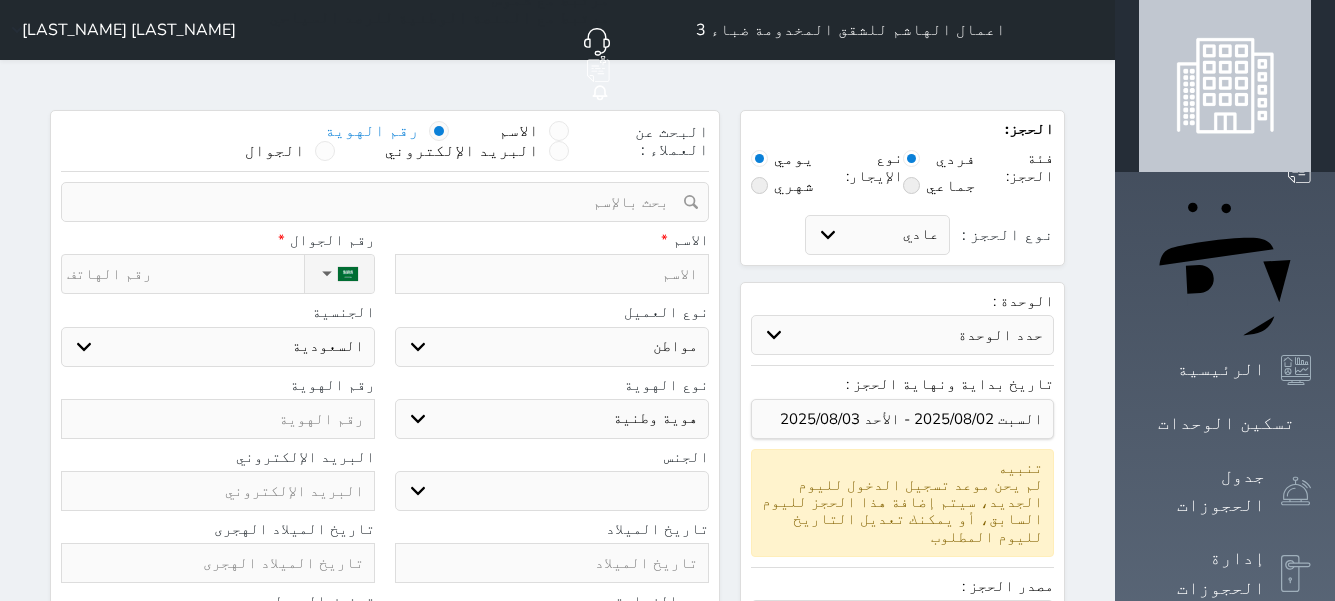 click at bounding box center [439, 131] 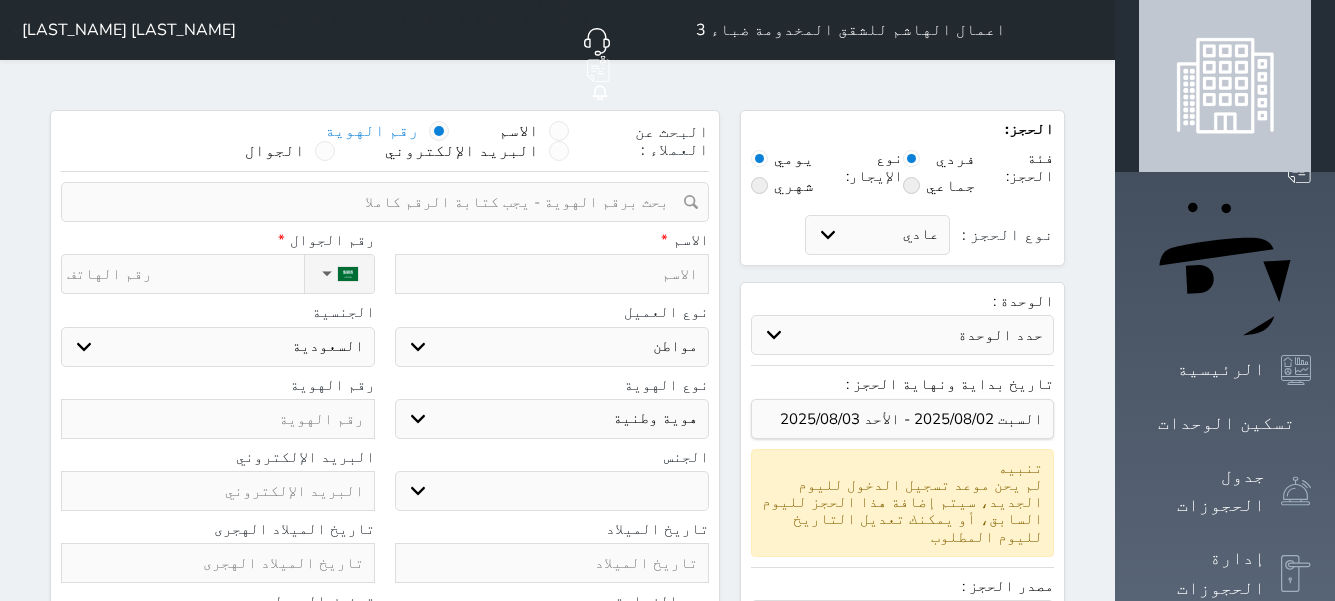click at bounding box center (378, 202) 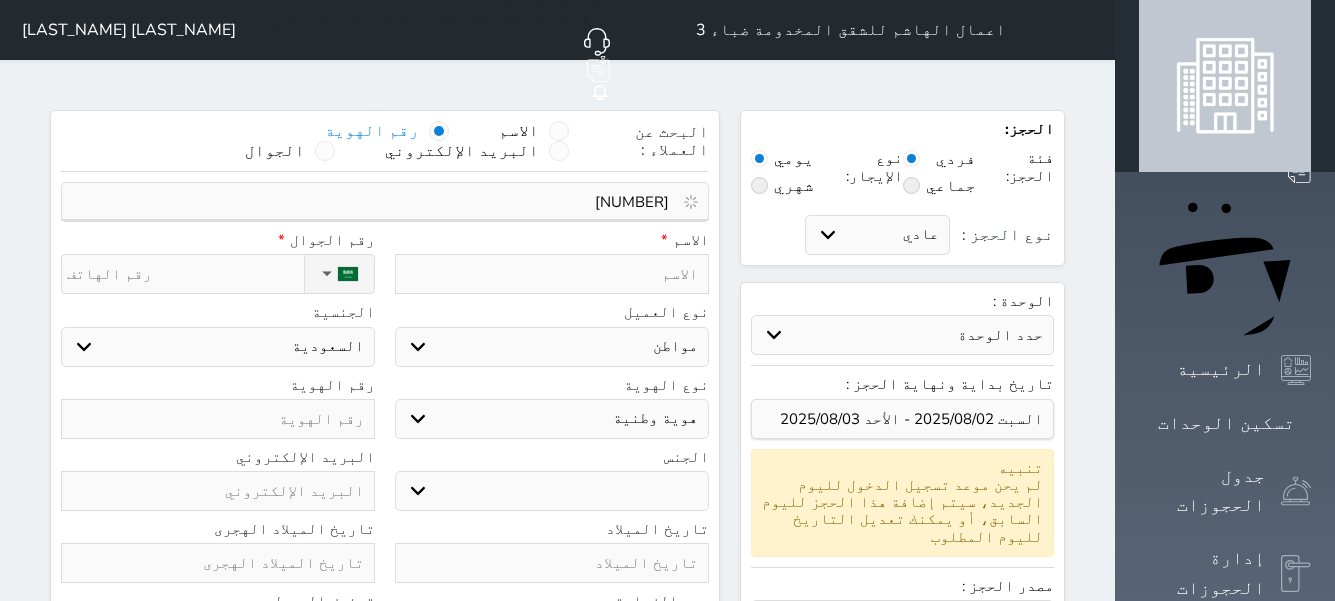 type on "[NUMBER]" 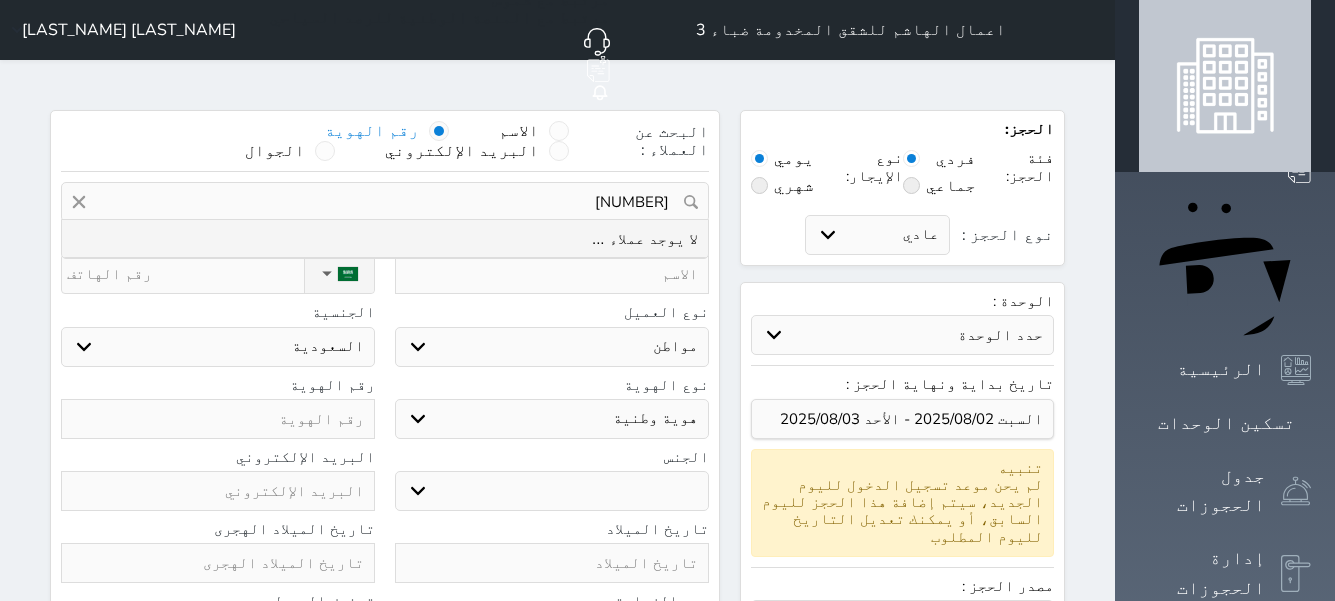 select 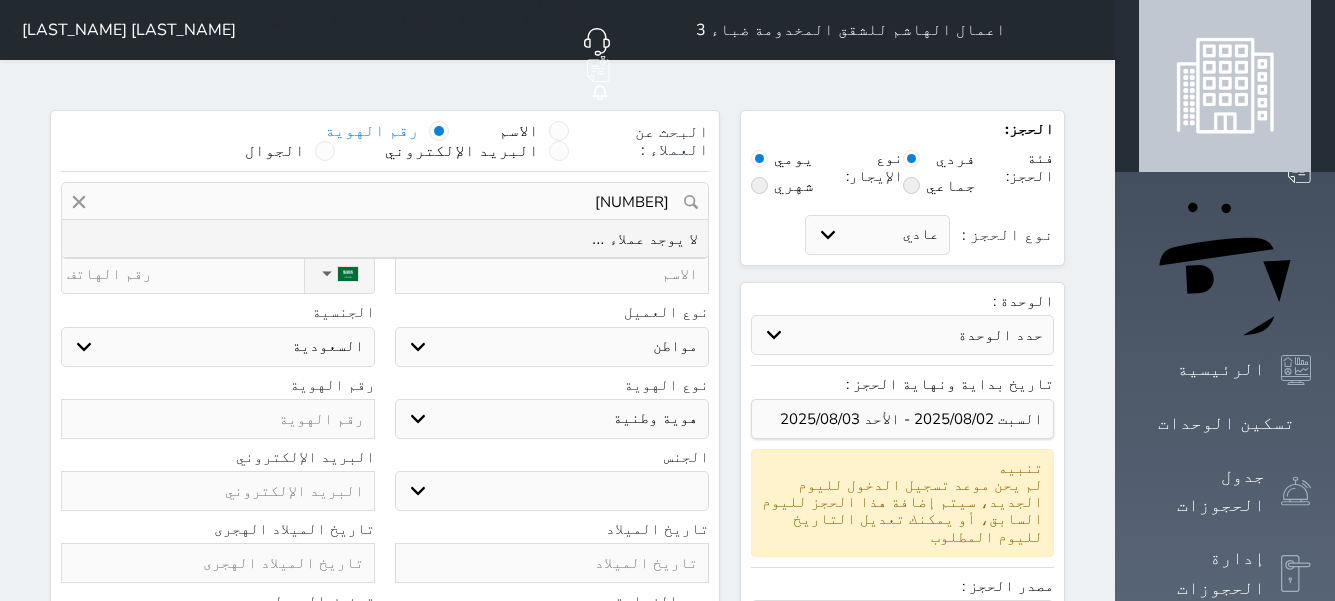 select 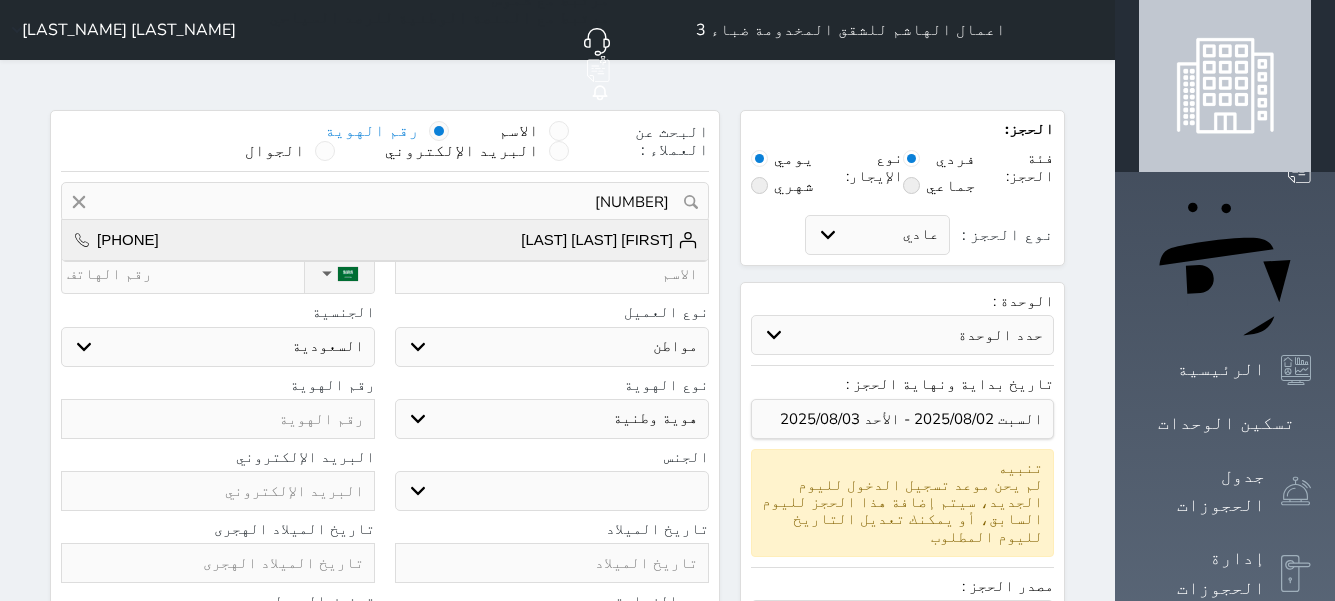 click on "[FIRST] [LAST] [LAST]" at bounding box center [609, 240] 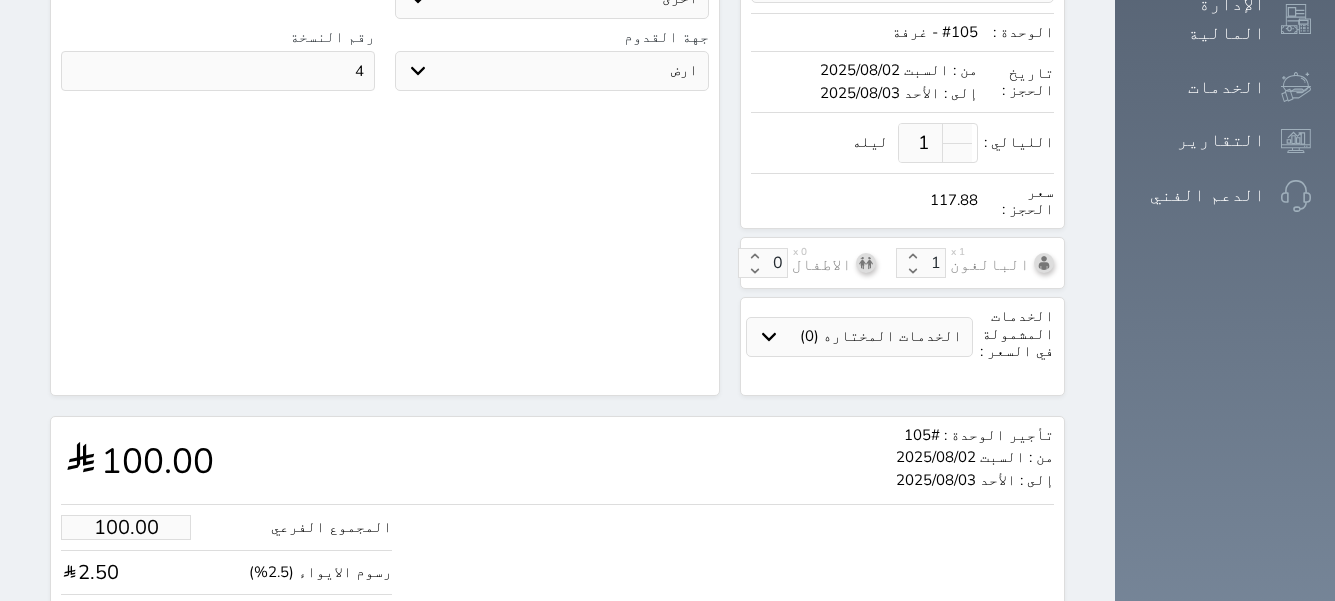 scroll, scrollTop: 700, scrollLeft: 0, axis: vertical 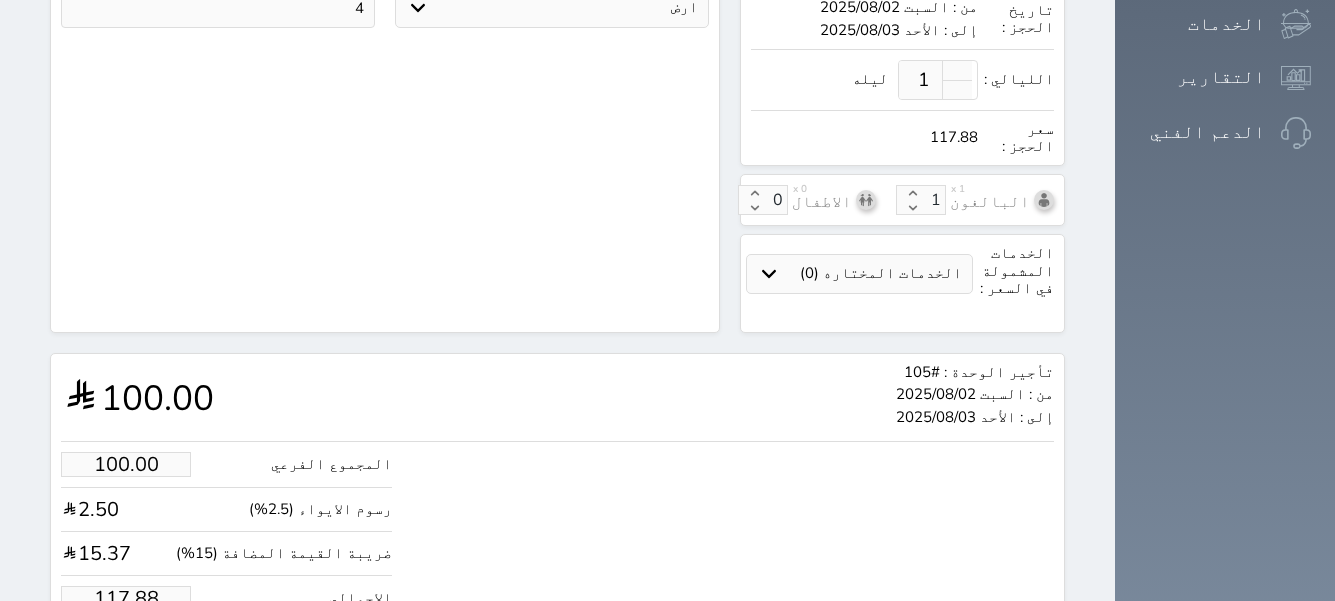 drag, startPoint x: 66, startPoint y: 511, endPoint x: 122, endPoint y: 511, distance: 56 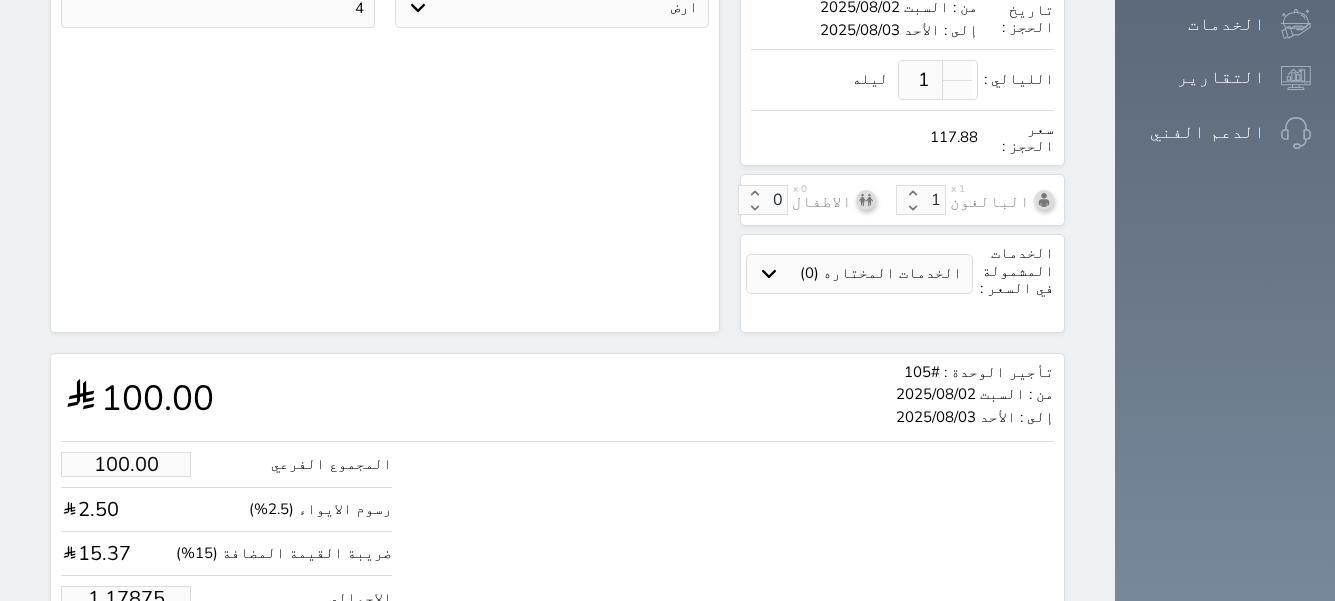 type on "1.00" 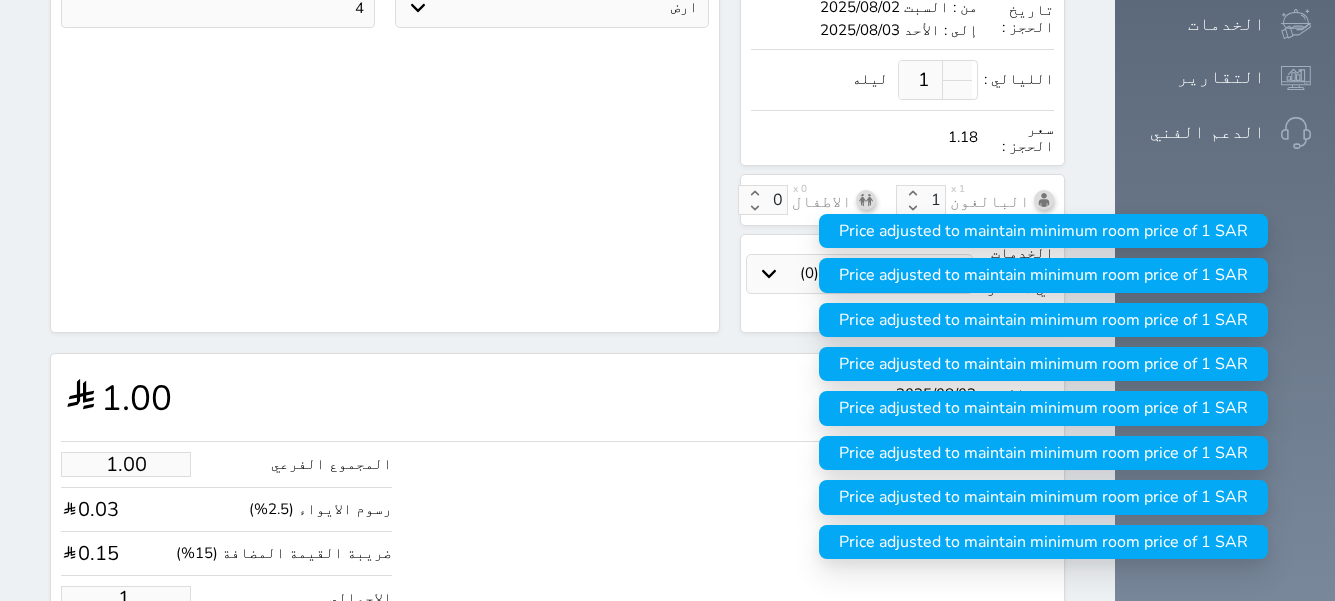 type on "1" 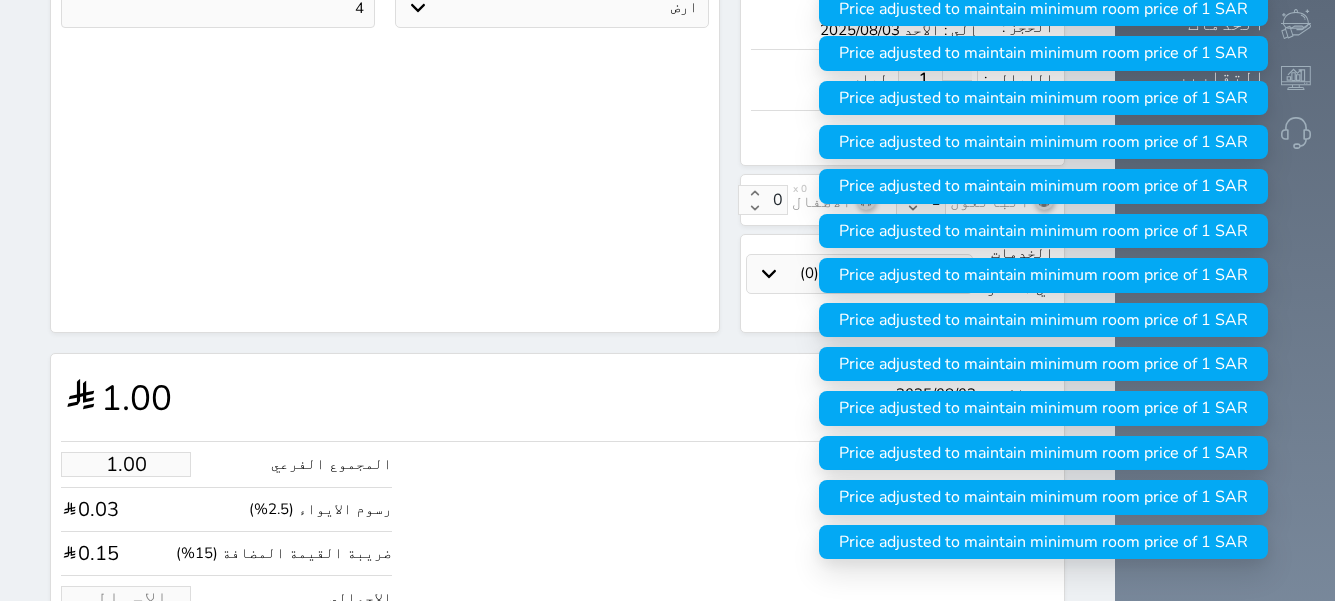 type on "1" 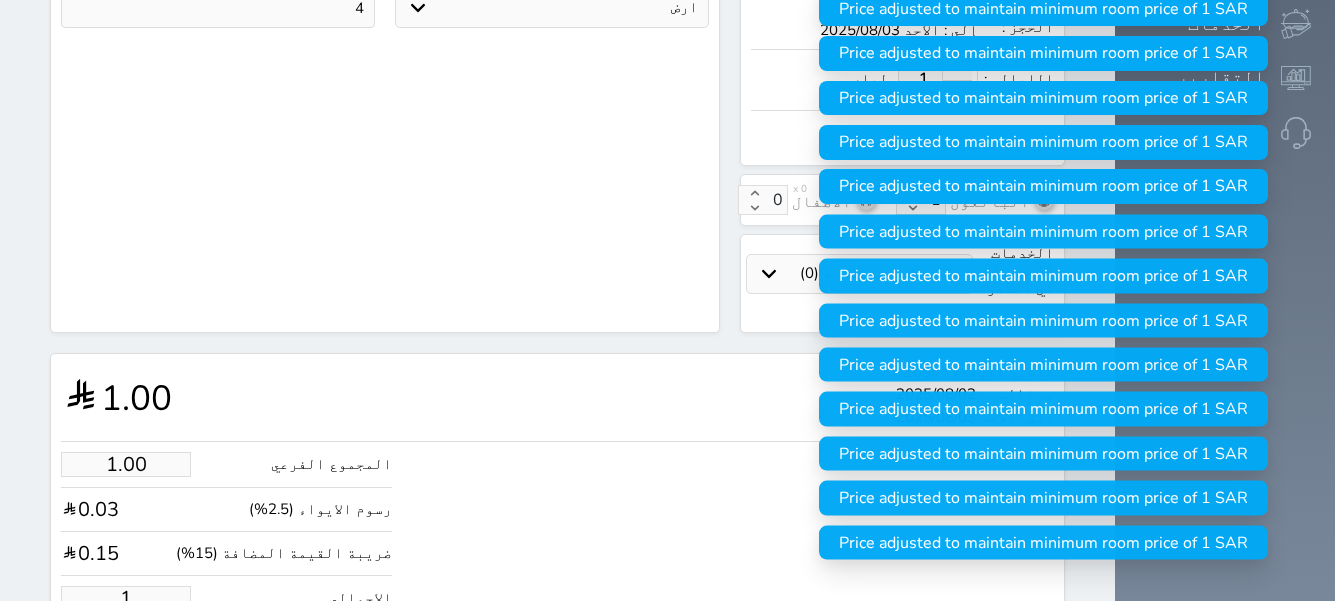 type on "15.27" 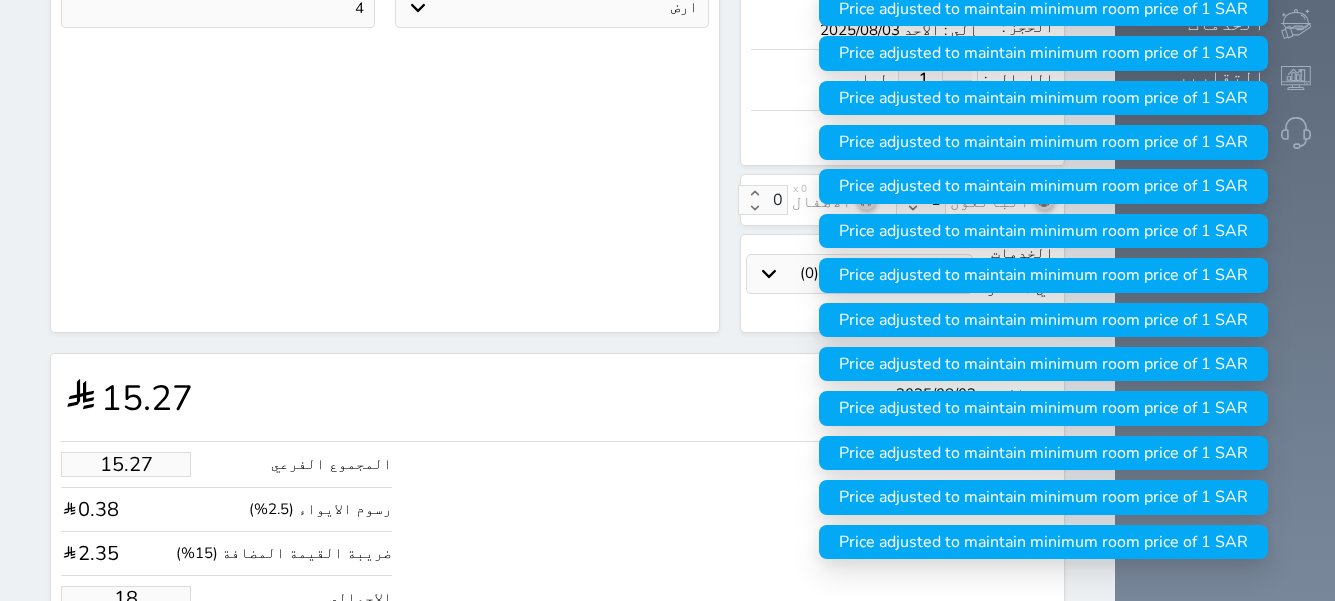 type on "152.70" 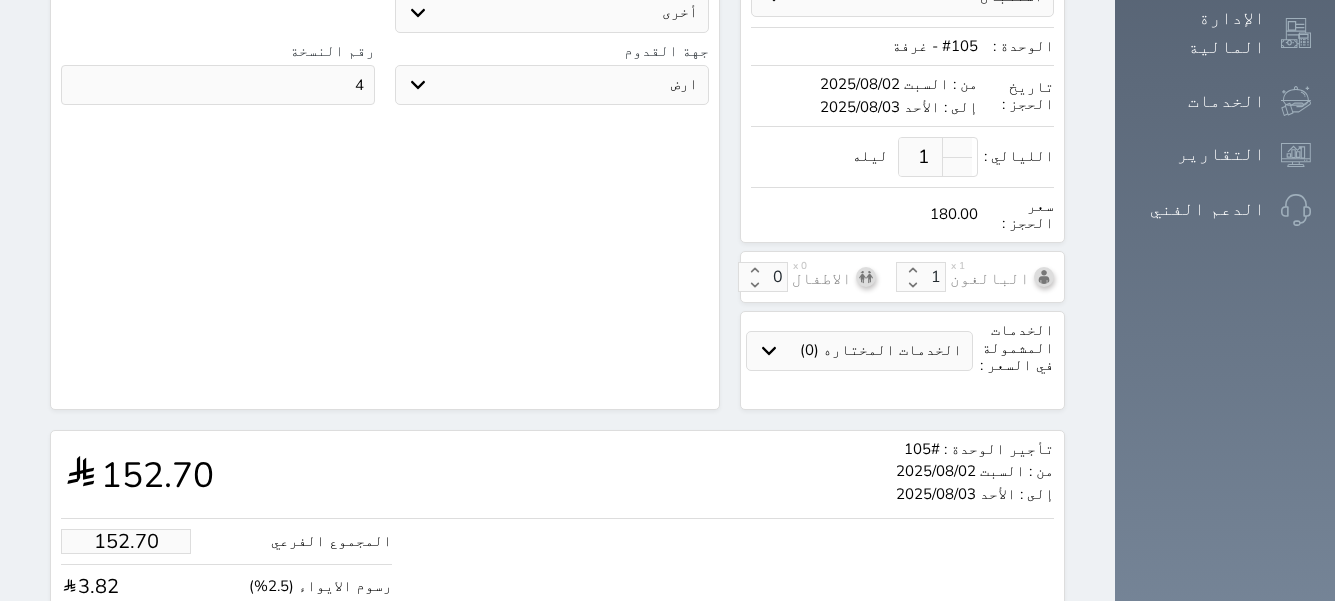scroll, scrollTop: 710, scrollLeft: 0, axis: vertical 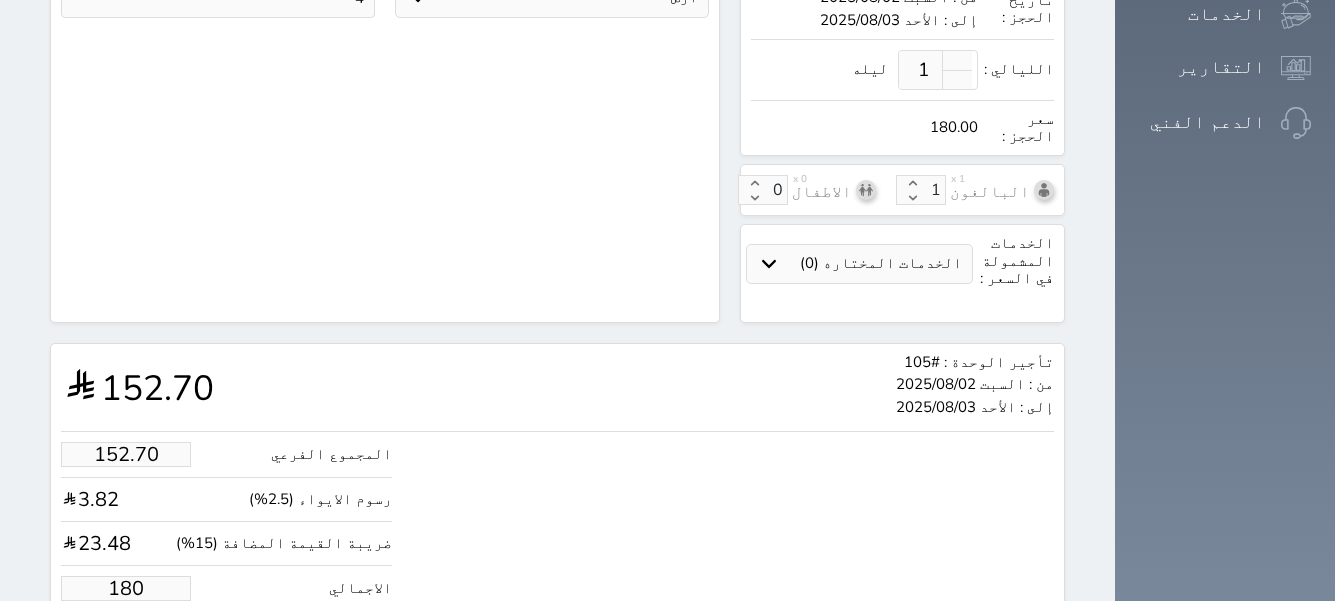 type on "180.00" 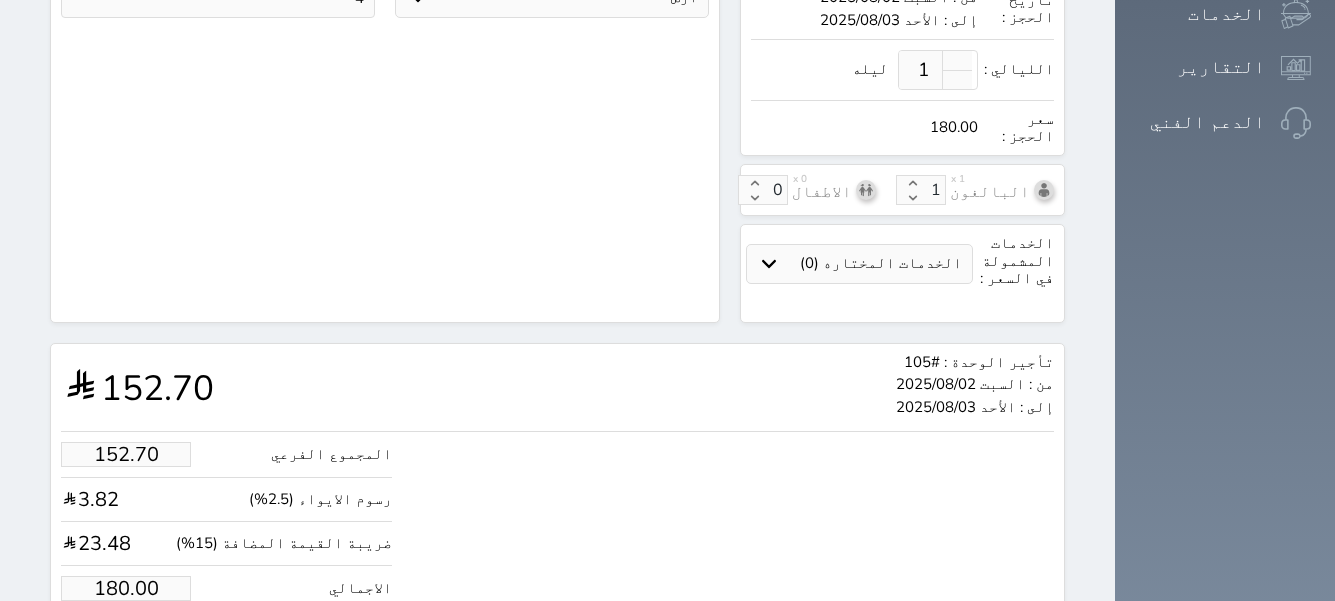 click on "حجز" at bounding box center [148, 649] 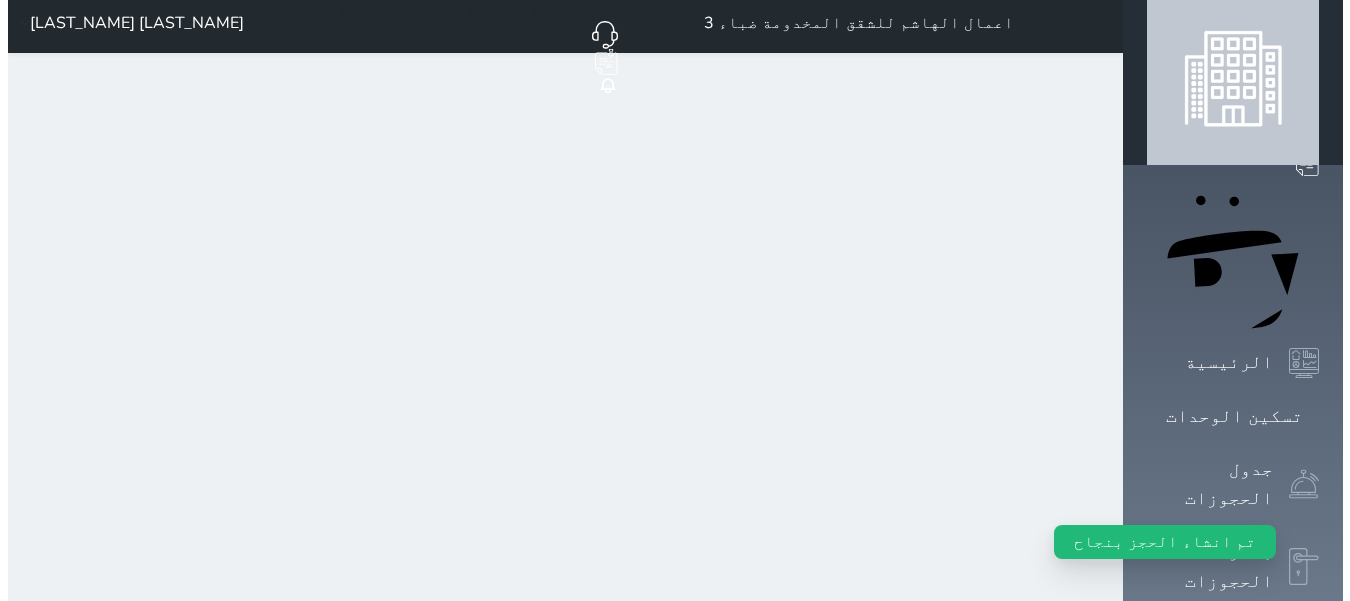 scroll, scrollTop: 0, scrollLeft: 0, axis: both 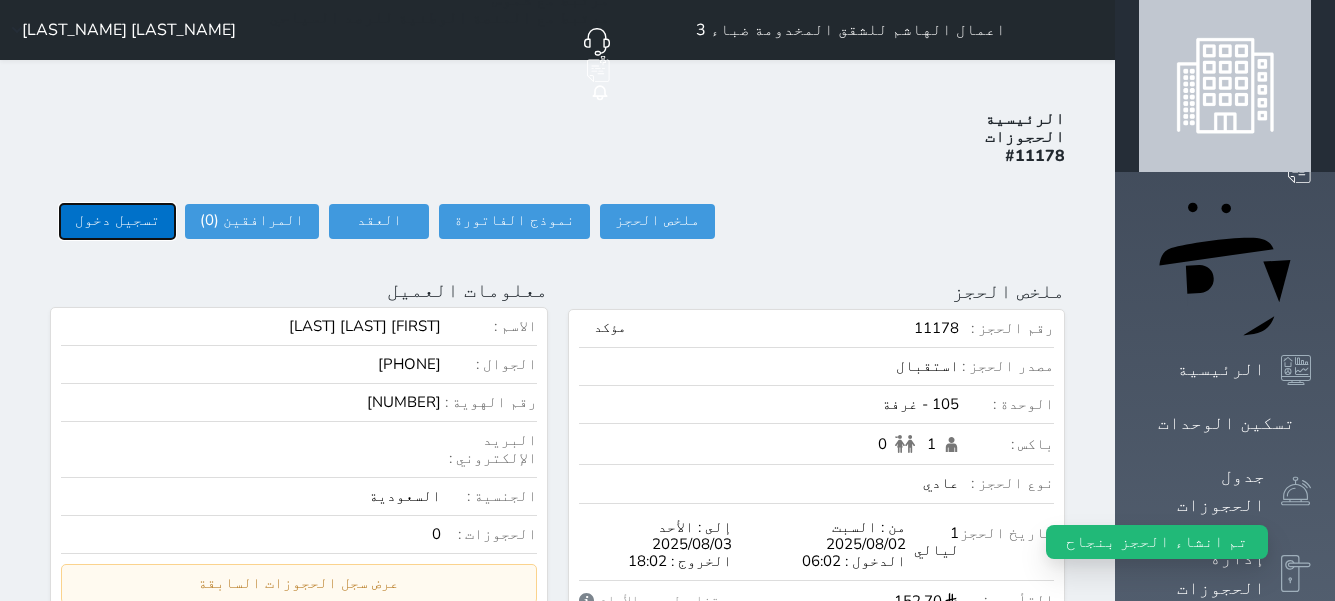 click on "تسجيل دخول" at bounding box center (117, 221) 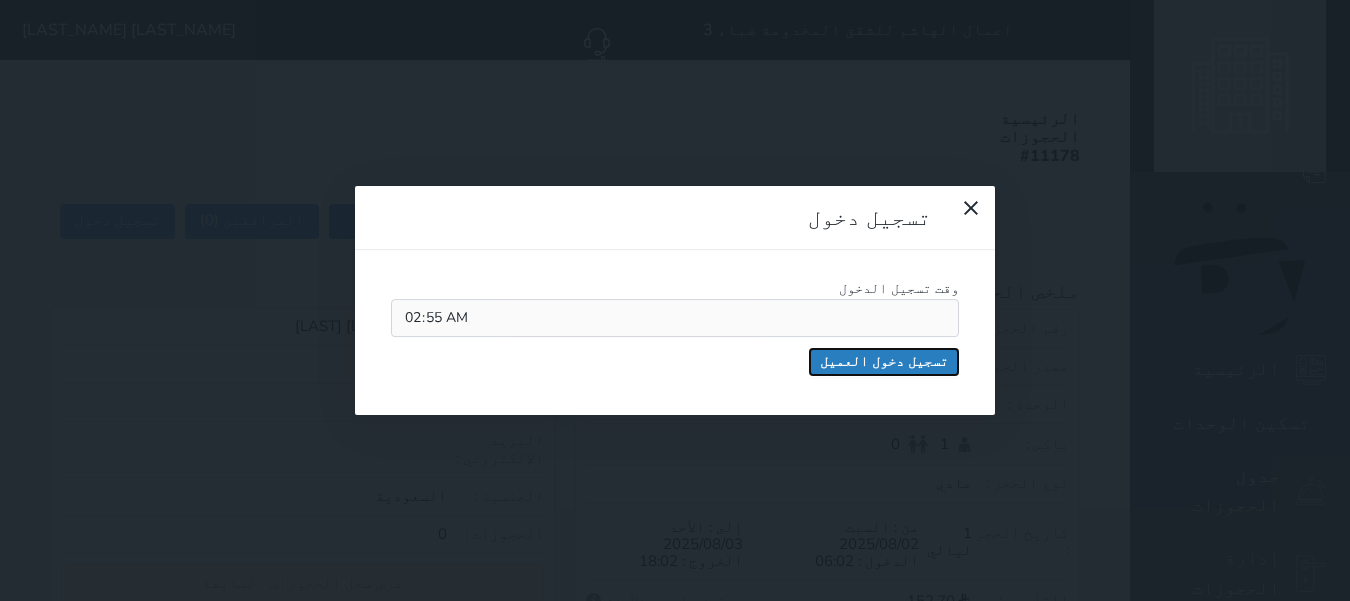 click on "تسجيل دخول العميل" at bounding box center [884, 362] 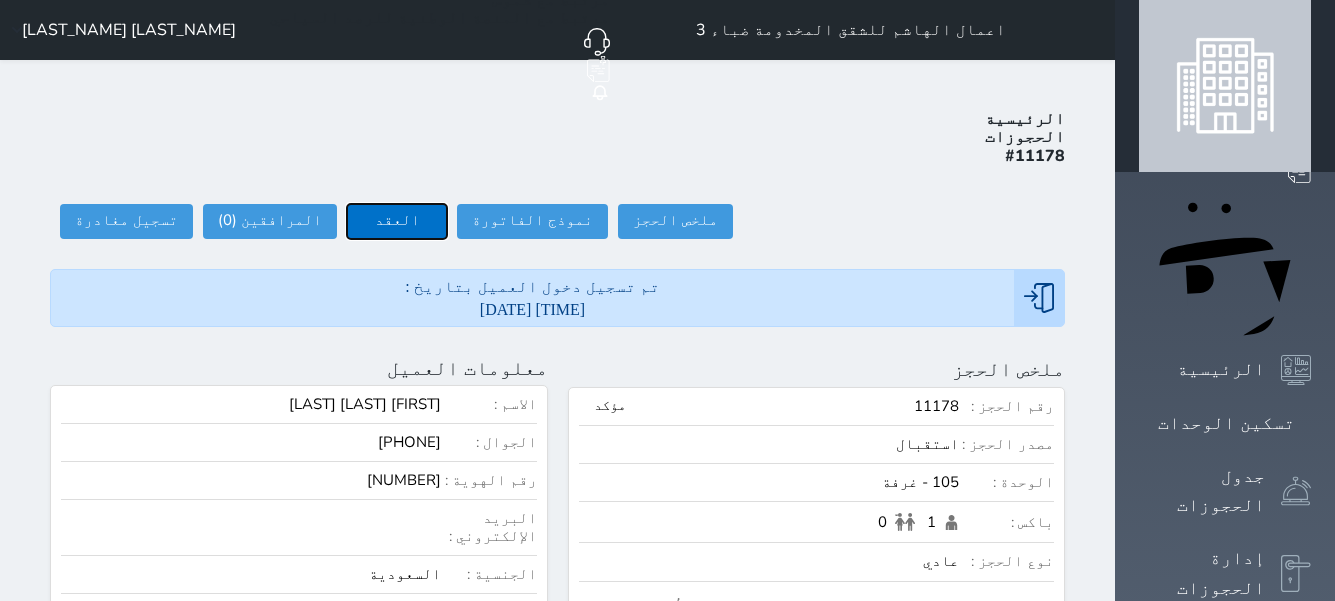 click on "العقد" at bounding box center (397, 221) 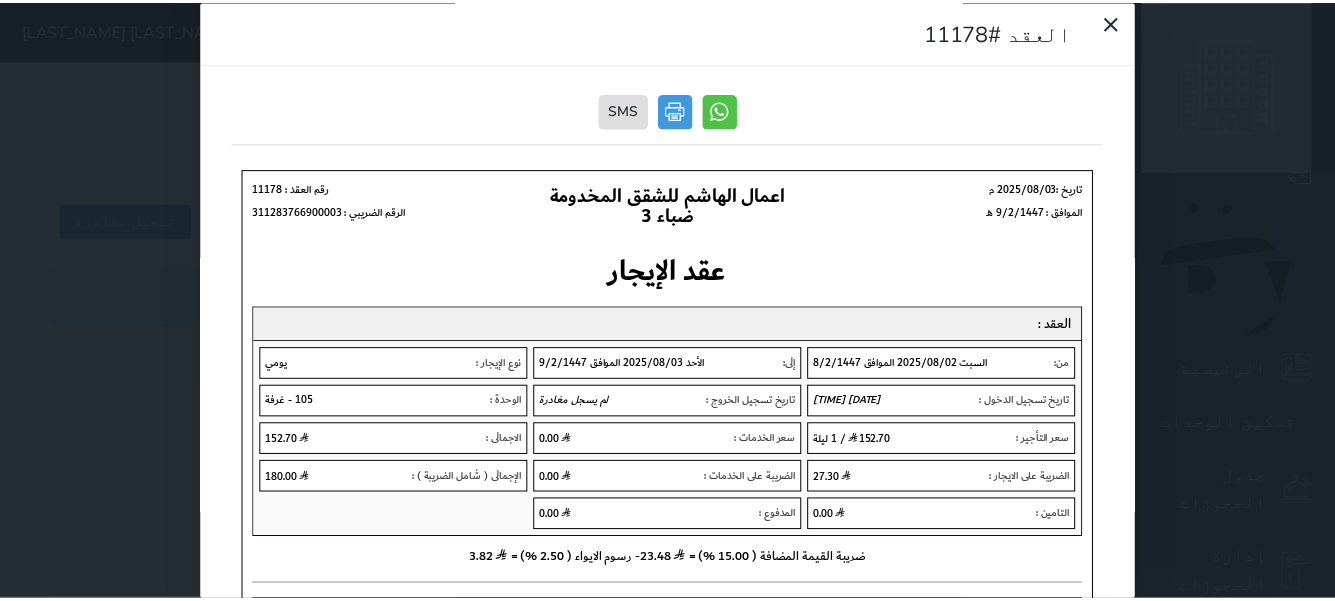 scroll, scrollTop: 0, scrollLeft: 0, axis: both 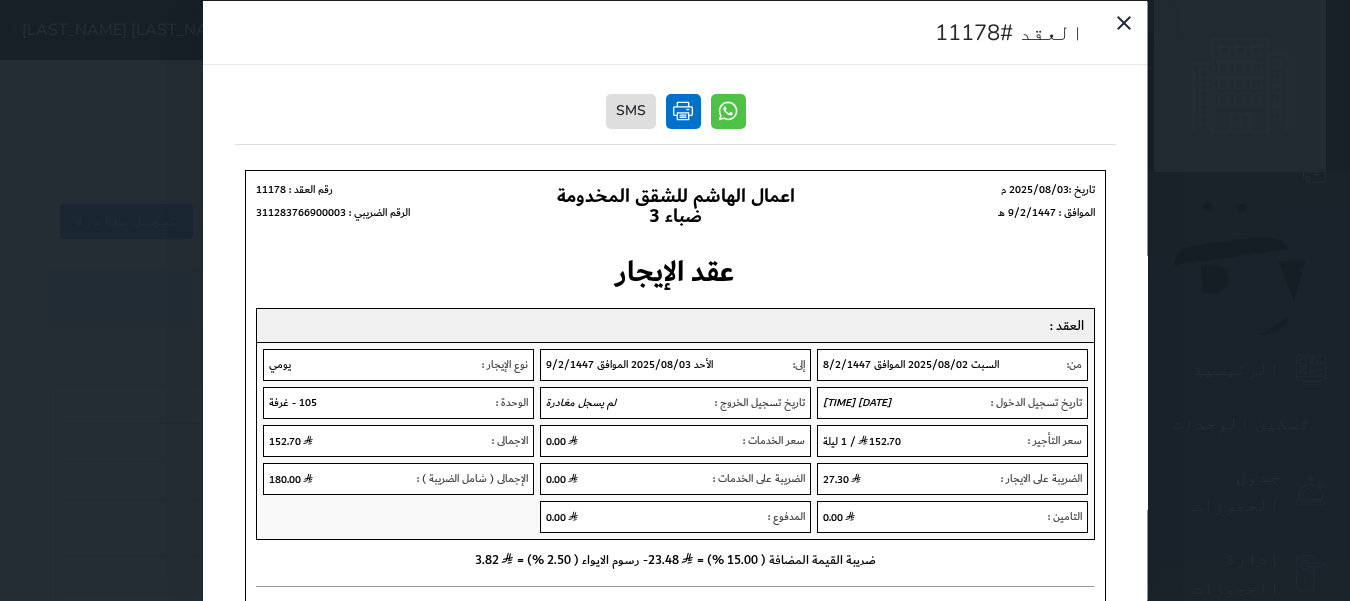click at bounding box center [682, 110] 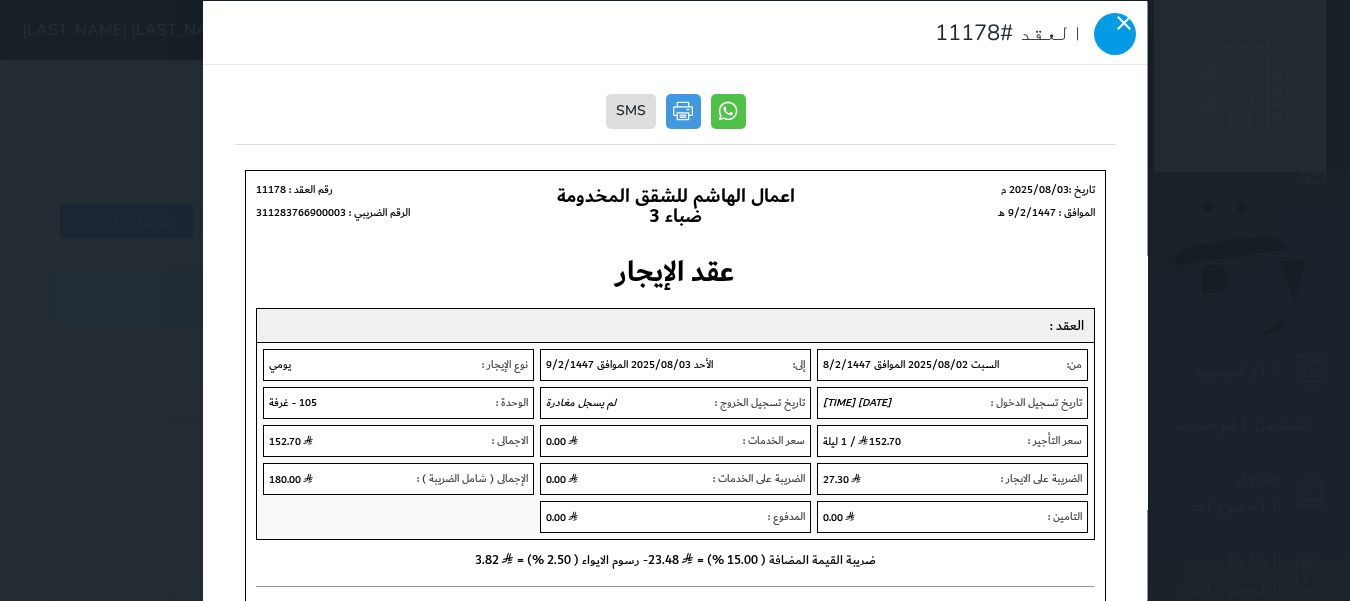 click 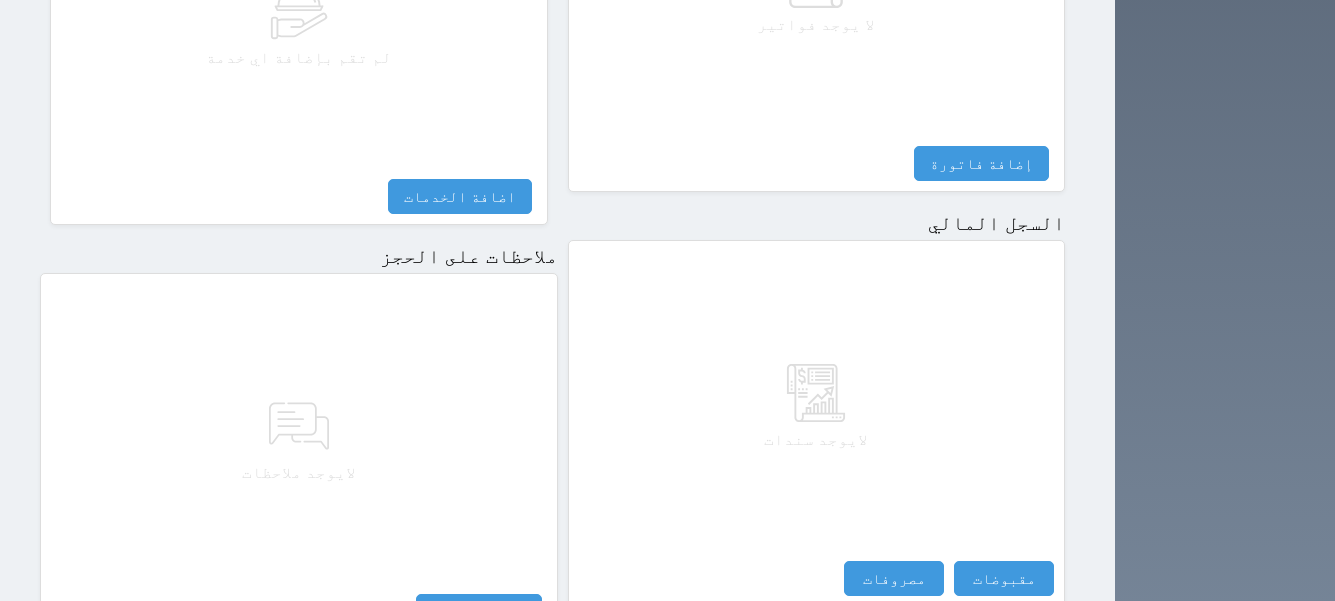 scroll, scrollTop: 1179, scrollLeft: 0, axis: vertical 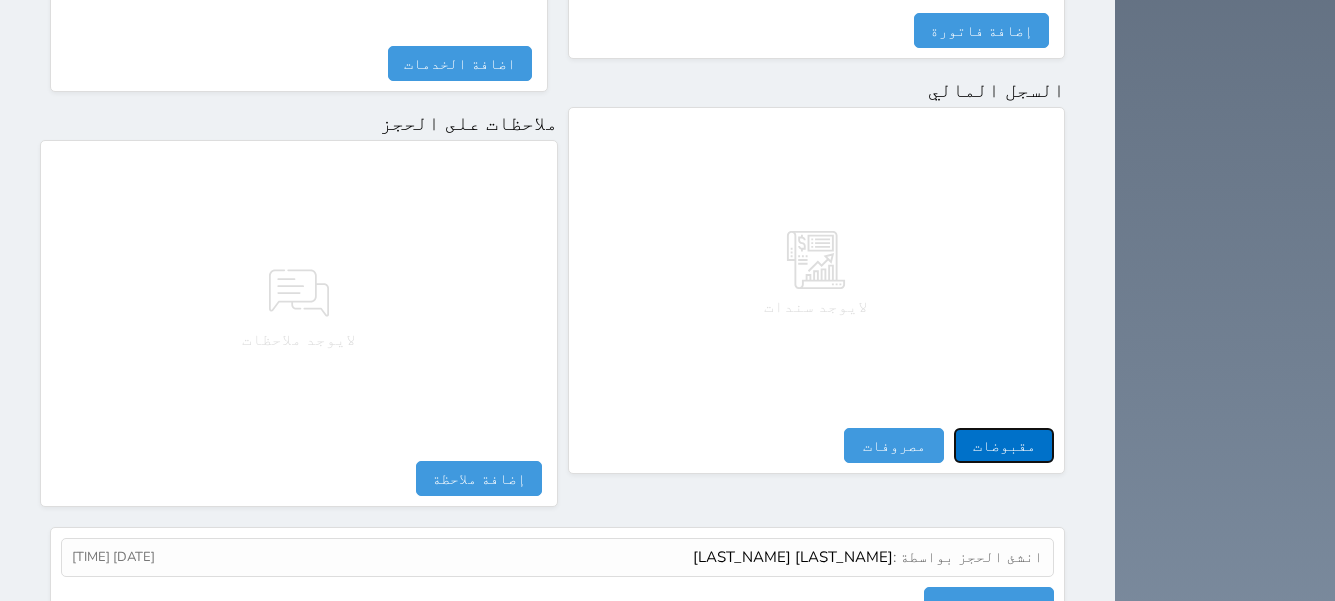 click on "مقبوضات" at bounding box center (1004, 445) 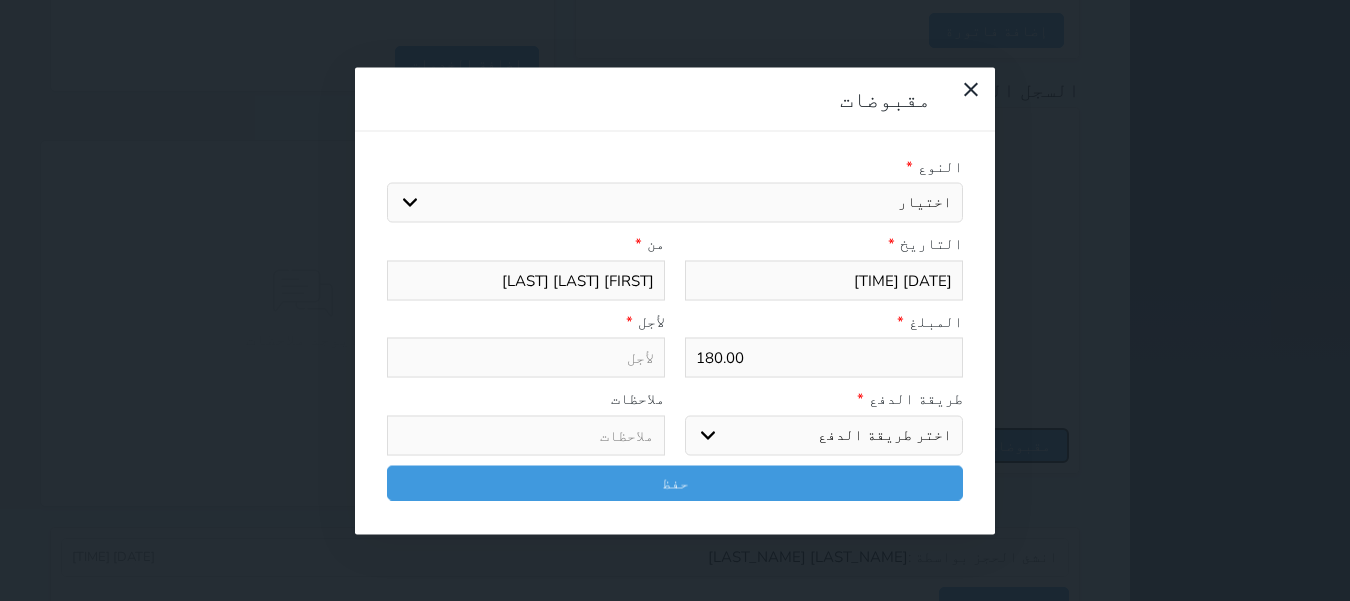 select 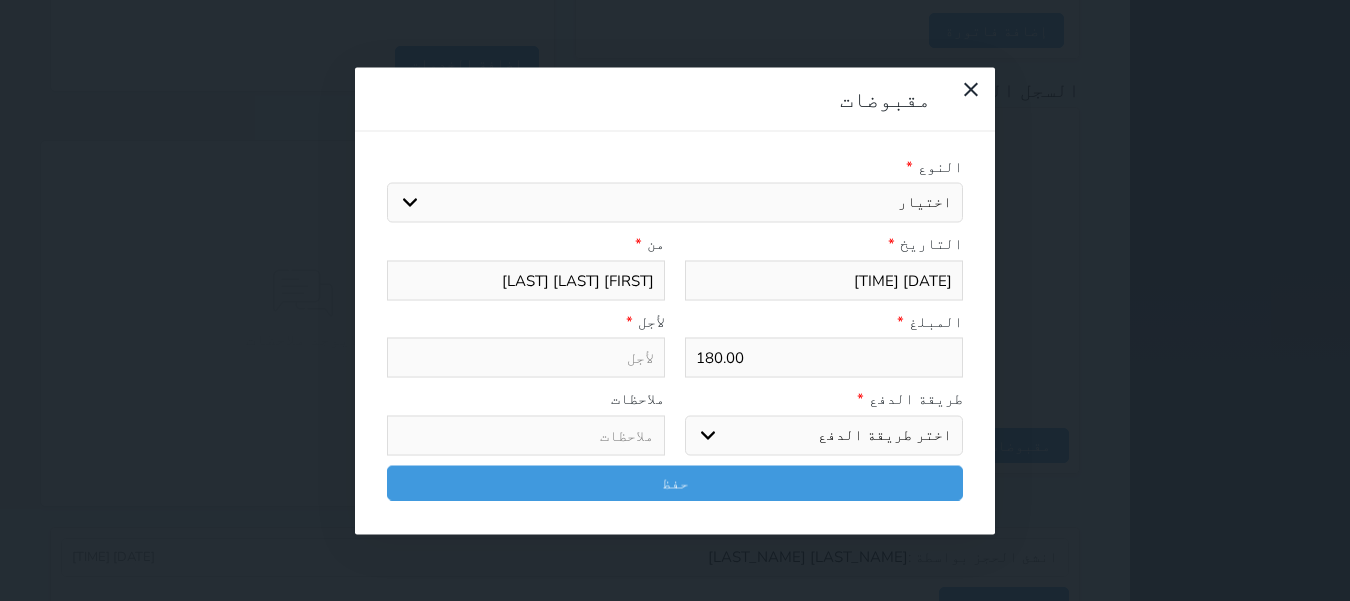 click on "اختر طريقة الدفع   دفع نقدى   تحويل بنكى   مدى   بطاقة ائتمان   آجل" at bounding box center [824, 435] 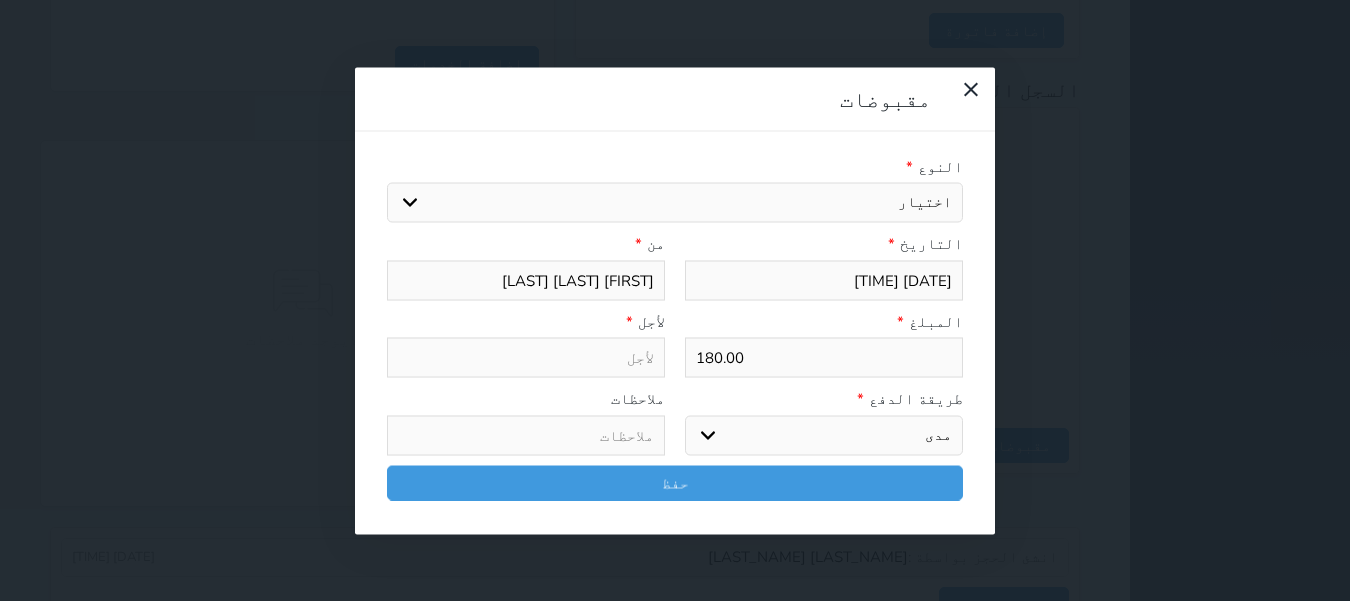 click on "اختر طريقة الدفع   دفع نقدى   تحويل بنكى   مدى   بطاقة ائتمان   آجل" at bounding box center [824, 435] 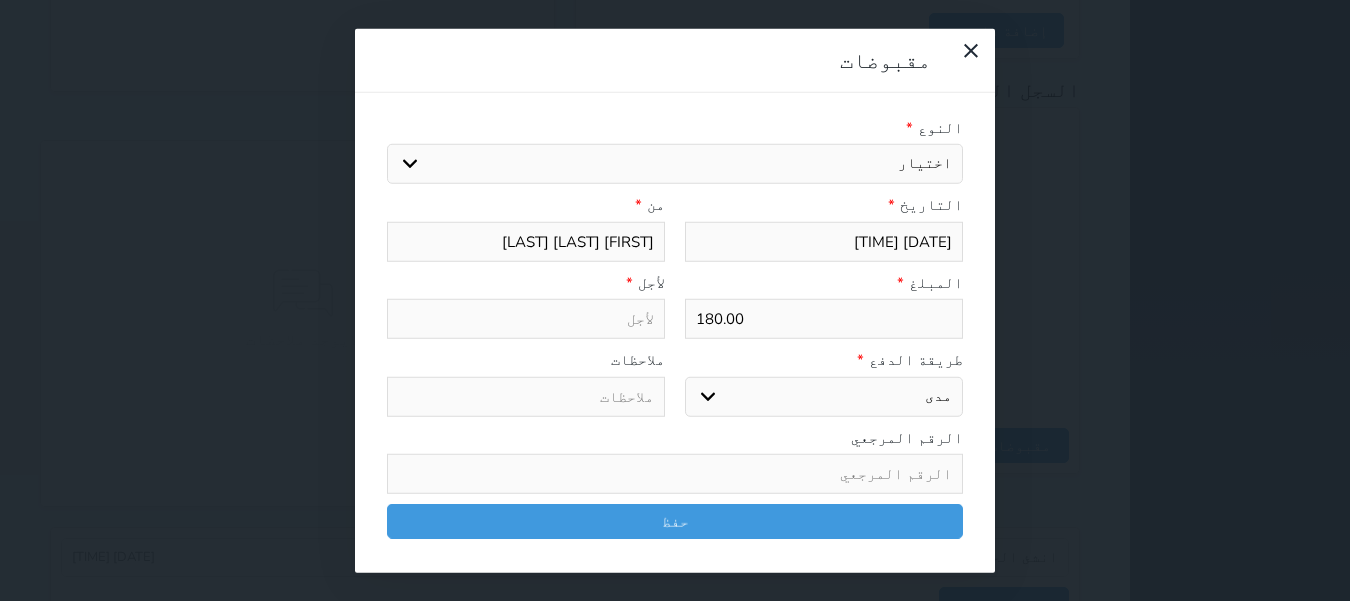 click on "اختيار   مقبوضات عامة قيمة إيجار فواتير تامين عربون لا ينطبق آخر مغسلة واي فاي - الإنترنت مواقف السيارات طعام الأغذية والمشروبات مشروبات المشروبات الباردة المشروبات الساخنة الإفطار غداء عشاء مخبز و كعك حمام سباحة الصالة الرياضية سبا و خدمات الجمال اختيار وإسقاط (خدمات النقل) ميني بار كابل - تلفزيون سرير إضافي تصفيف الشعر التسوق خدمات الجولات السياحية المنظمة خدمات الدليل السياحي" at bounding box center [675, 164] 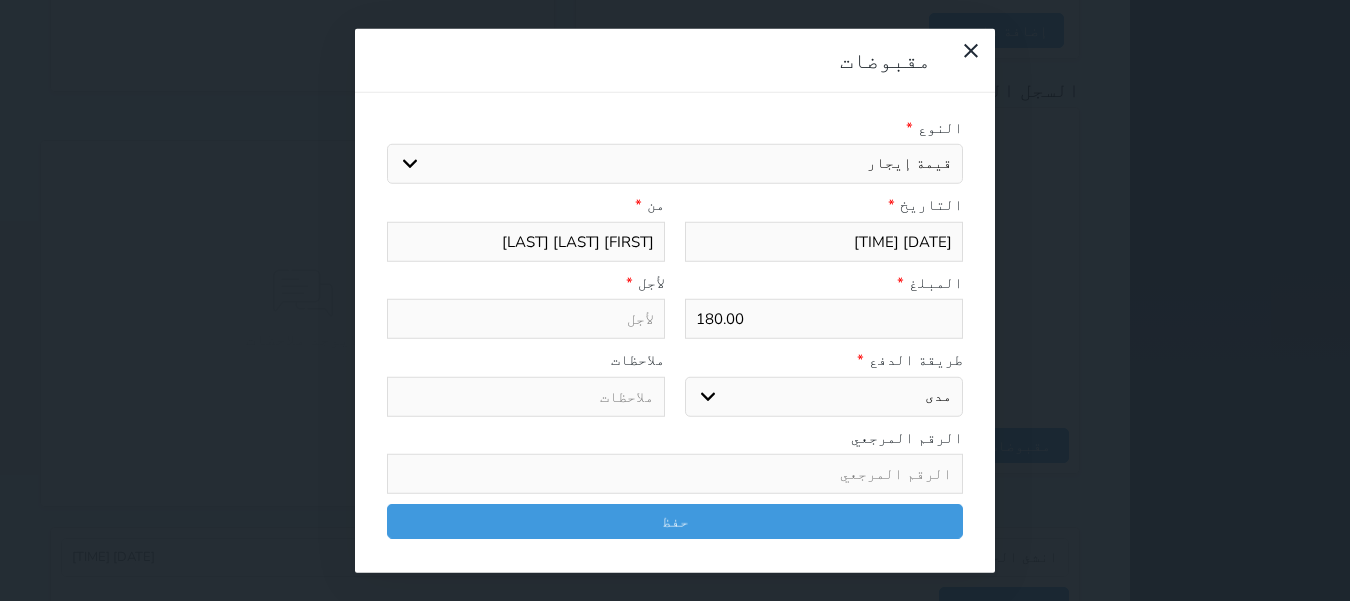 click on "اختيار   مقبوضات عامة قيمة إيجار فواتير تامين عربون لا ينطبق آخر مغسلة واي فاي - الإنترنت مواقف السيارات طعام الأغذية والمشروبات مشروبات المشروبات الباردة المشروبات الساخنة الإفطار غداء عشاء مخبز و كعك حمام سباحة الصالة الرياضية سبا و خدمات الجمال اختيار وإسقاط (خدمات النقل) ميني بار كابل - تلفزيون سرير إضافي تصفيف الشعر التسوق خدمات الجولات السياحية المنظمة خدمات الدليل السياحي" at bounding box center (675, 164) 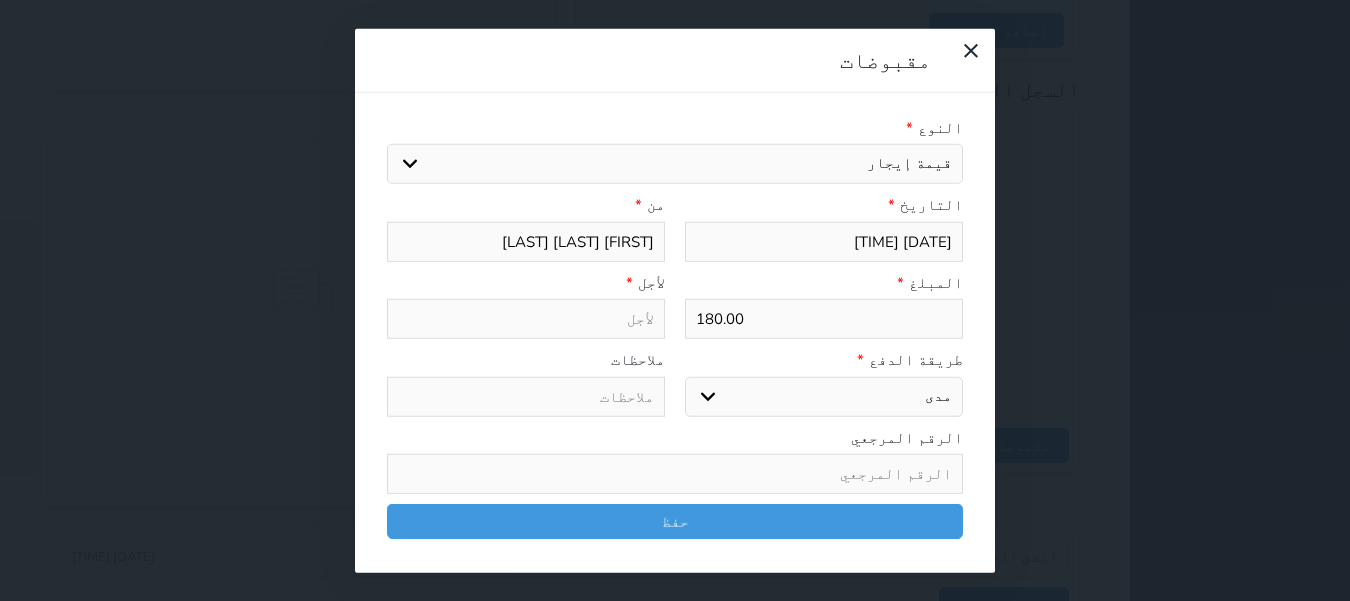 type on "قيمة إيجار - الوحدة - 105" 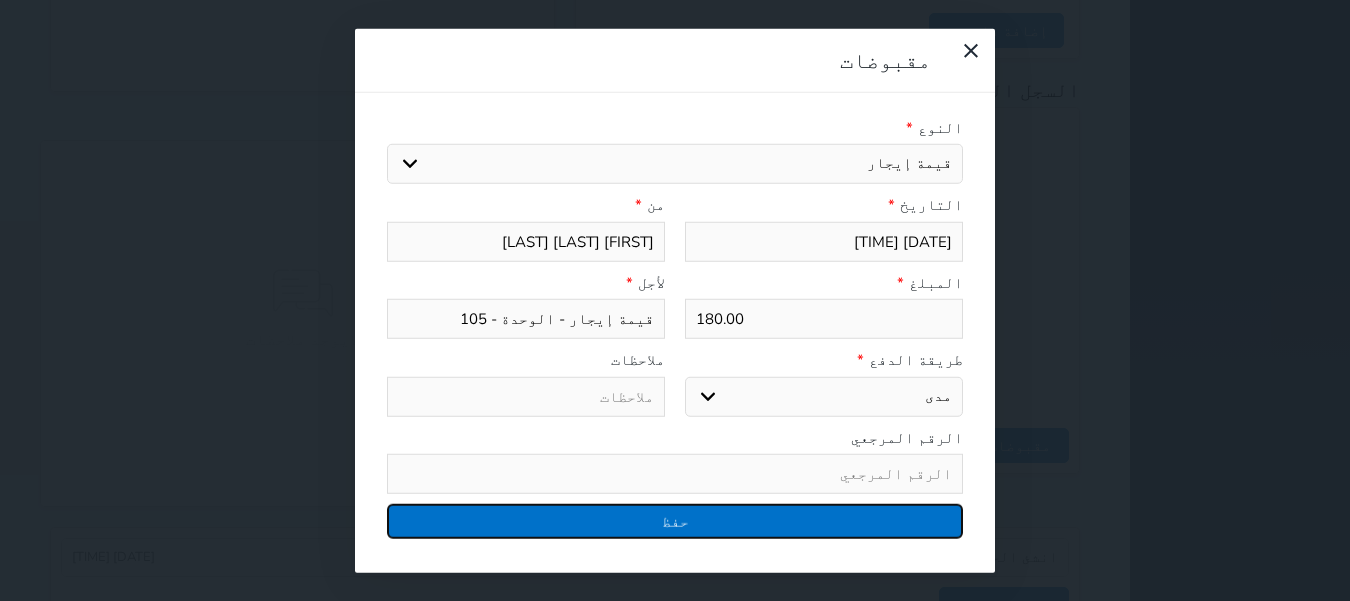click on "حفظ" at bounding box center (675, 521) 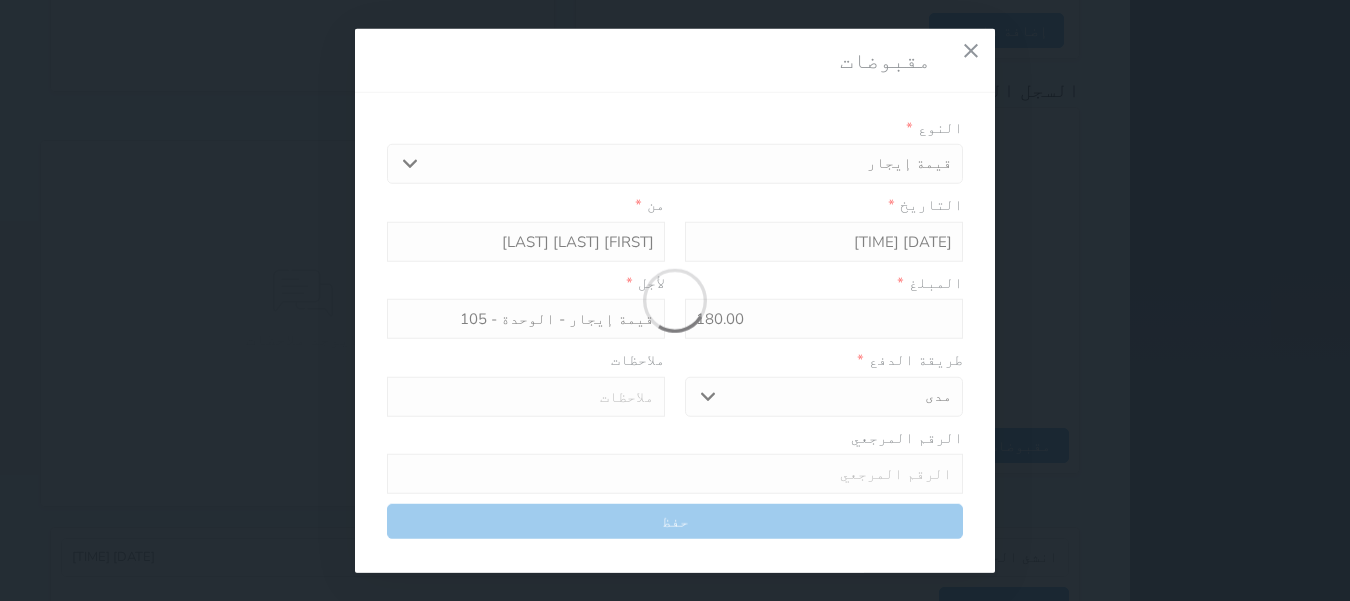 select 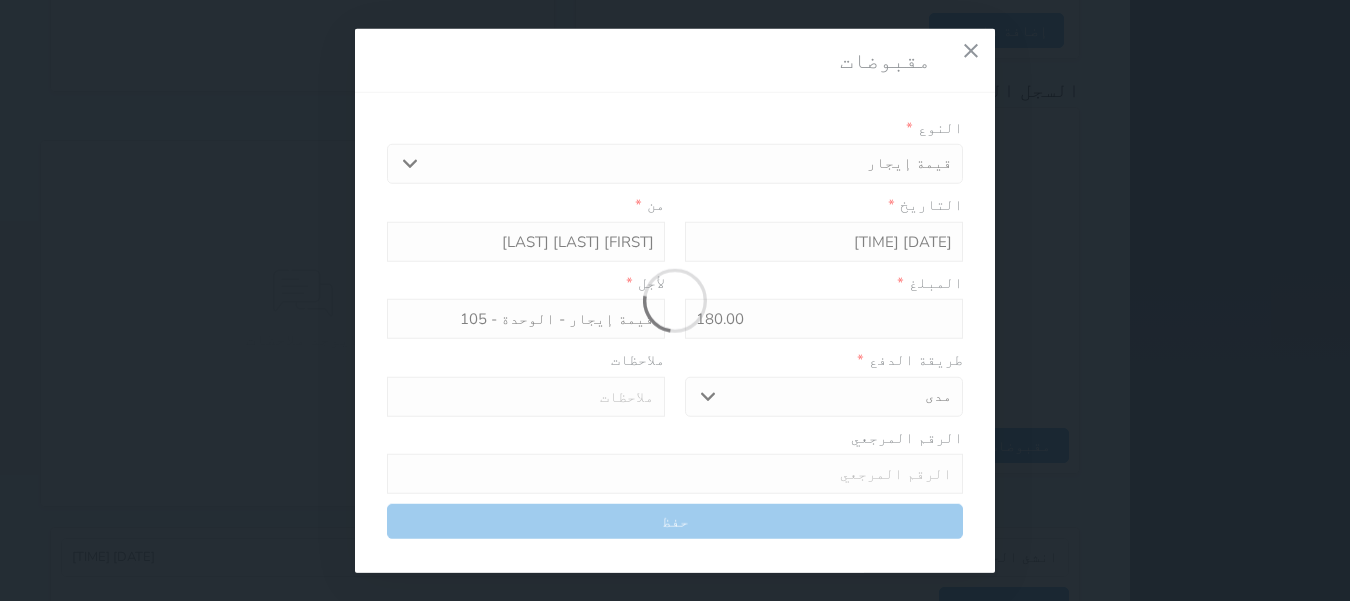 type 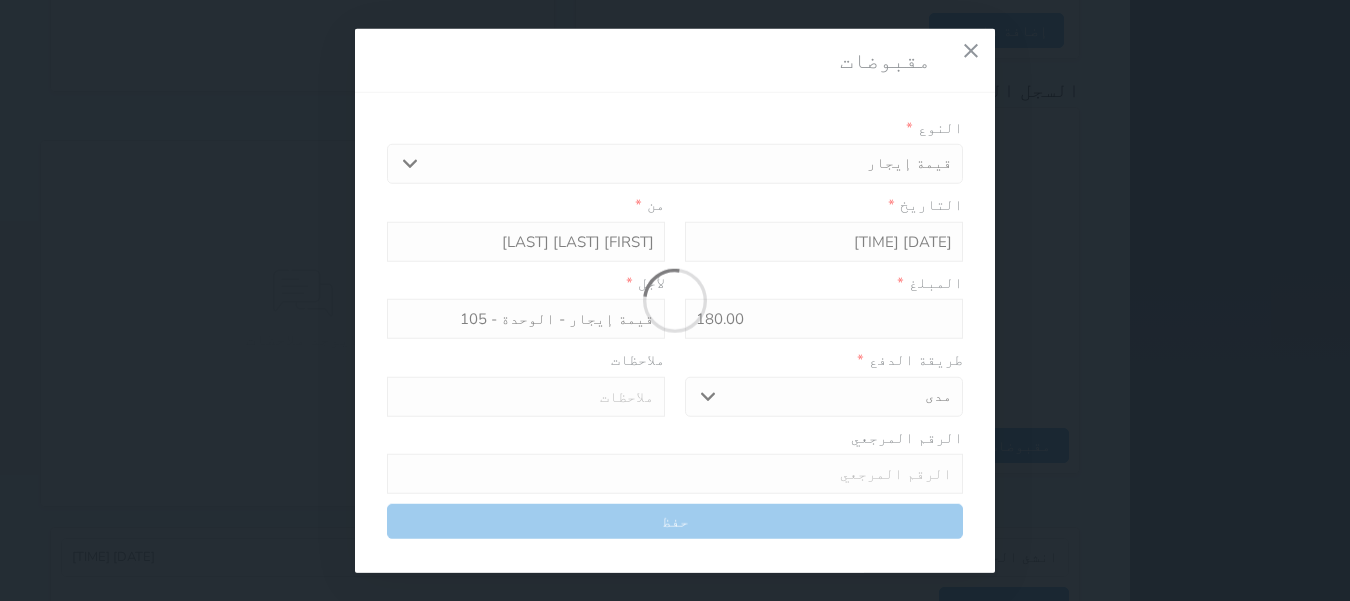 type on "0" 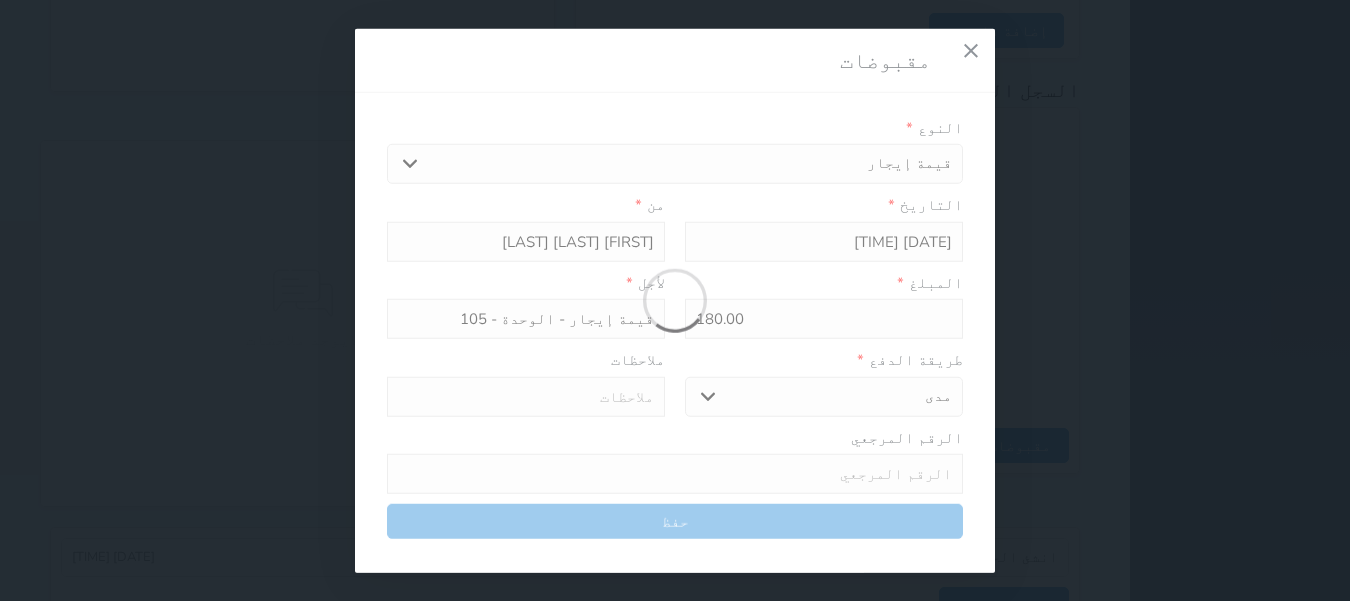 select 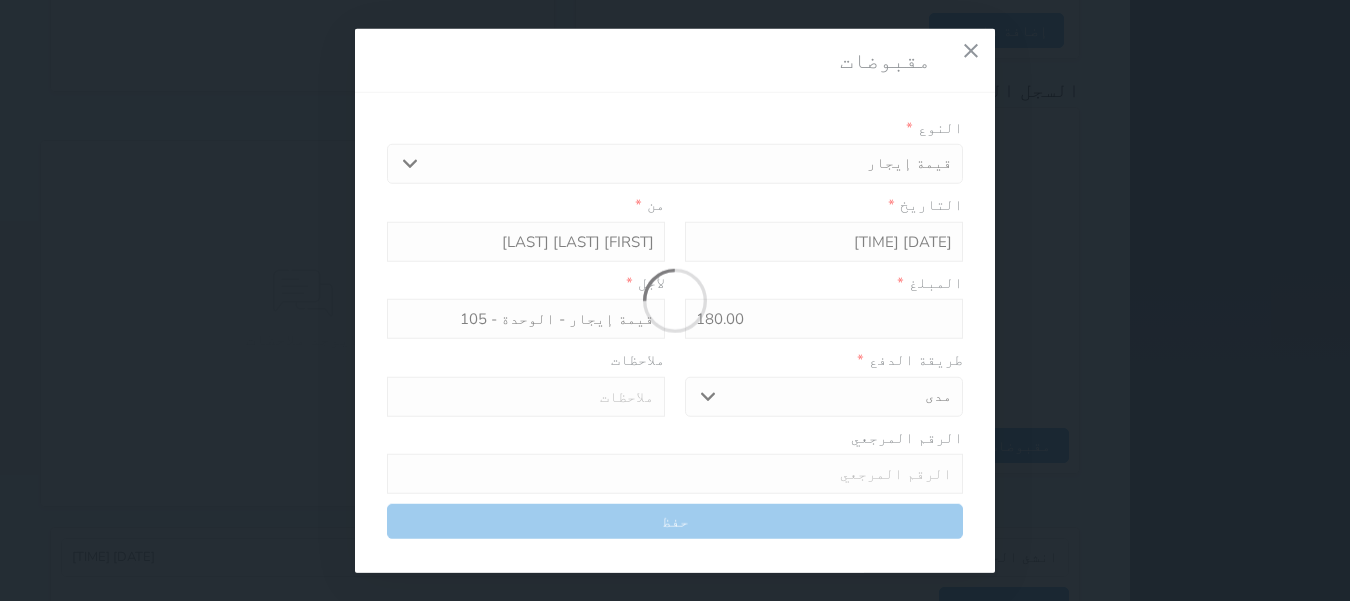 type on "0" 